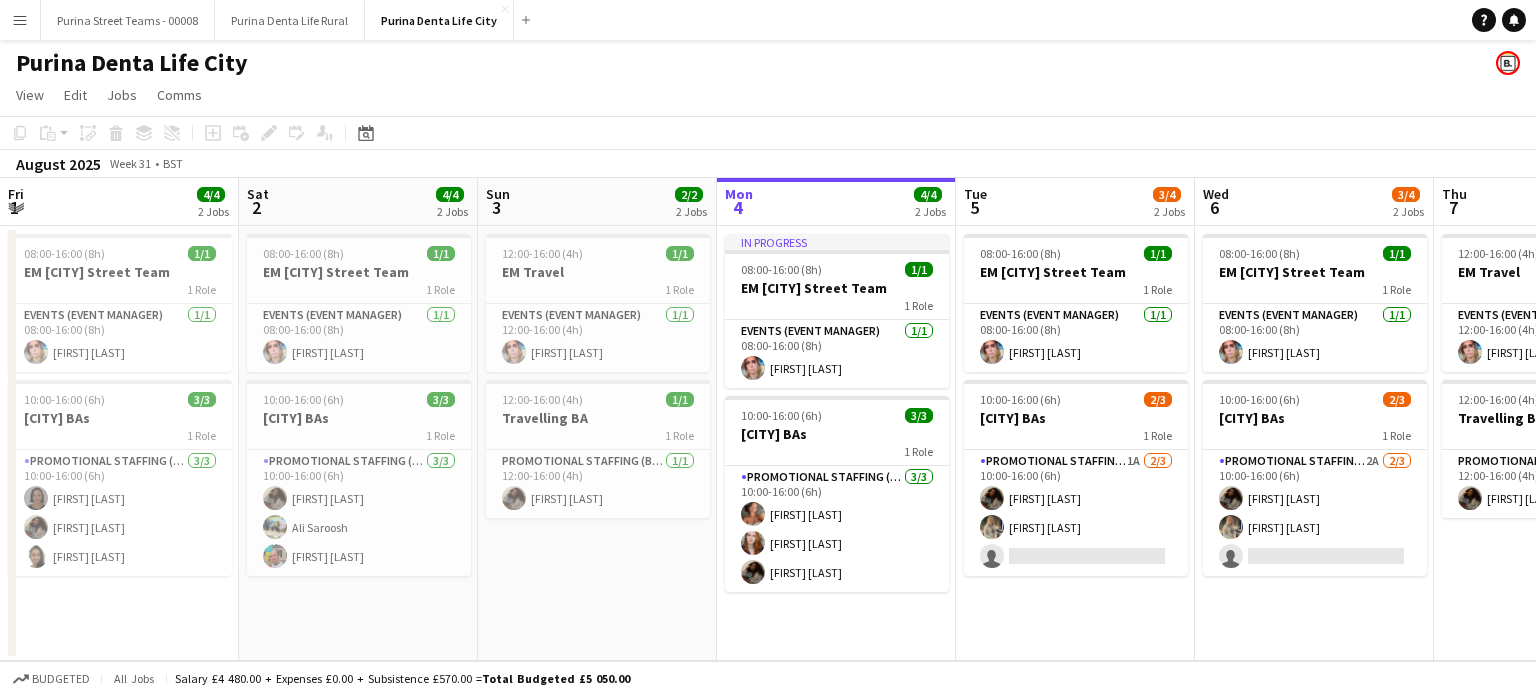 scroll, scrollTop: 0, scrollLeft: 0, axis: both 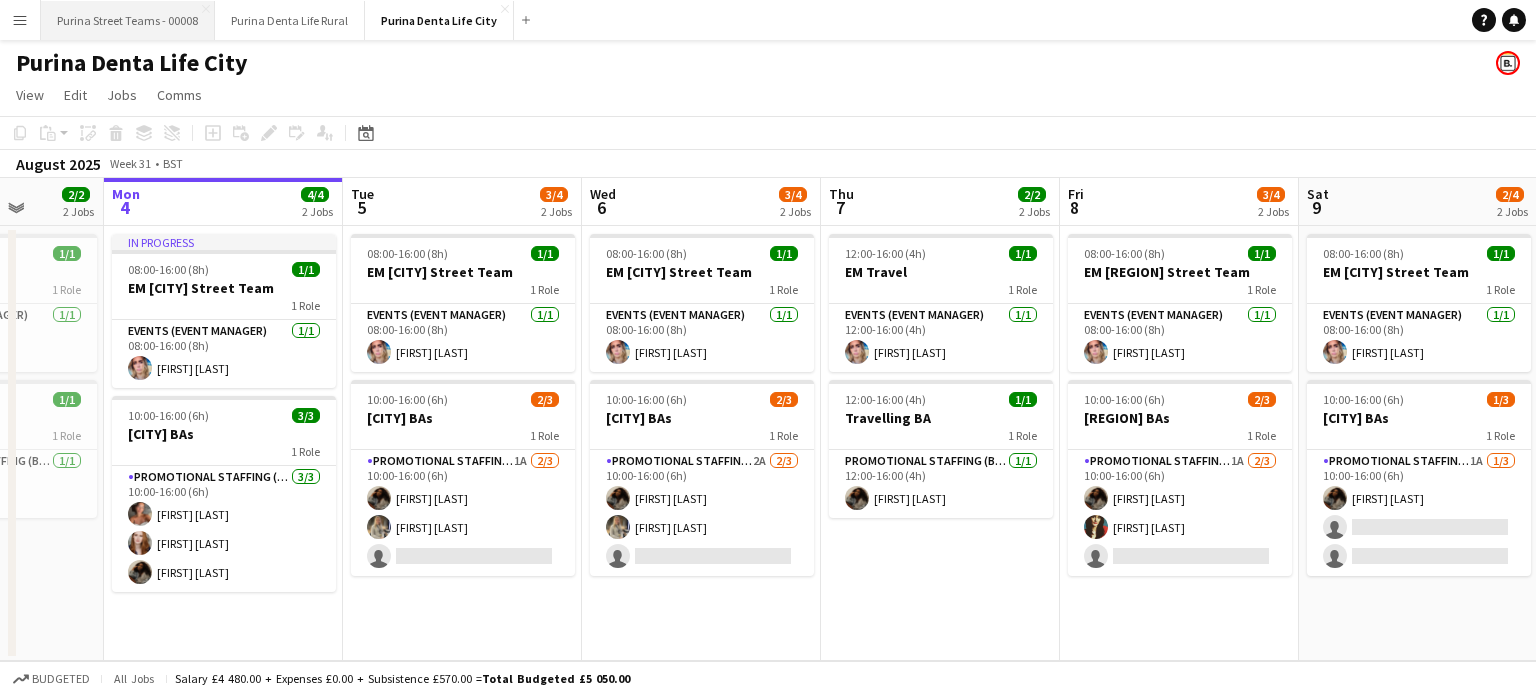 click on "Purina Street Teams - 00008
Close" at bounding box center (128, 20) 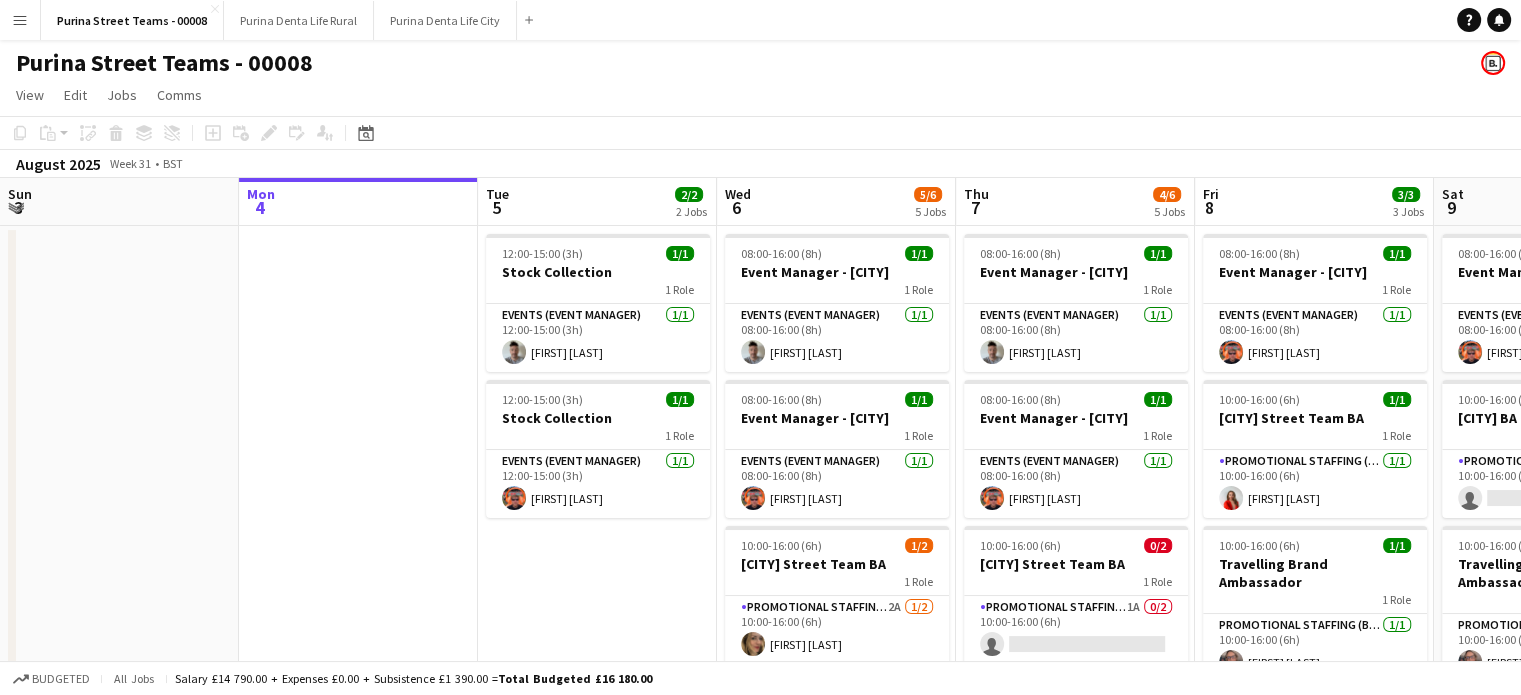 scroll, scrollTop: 0, scrollLeft: 686, axis: horizontal 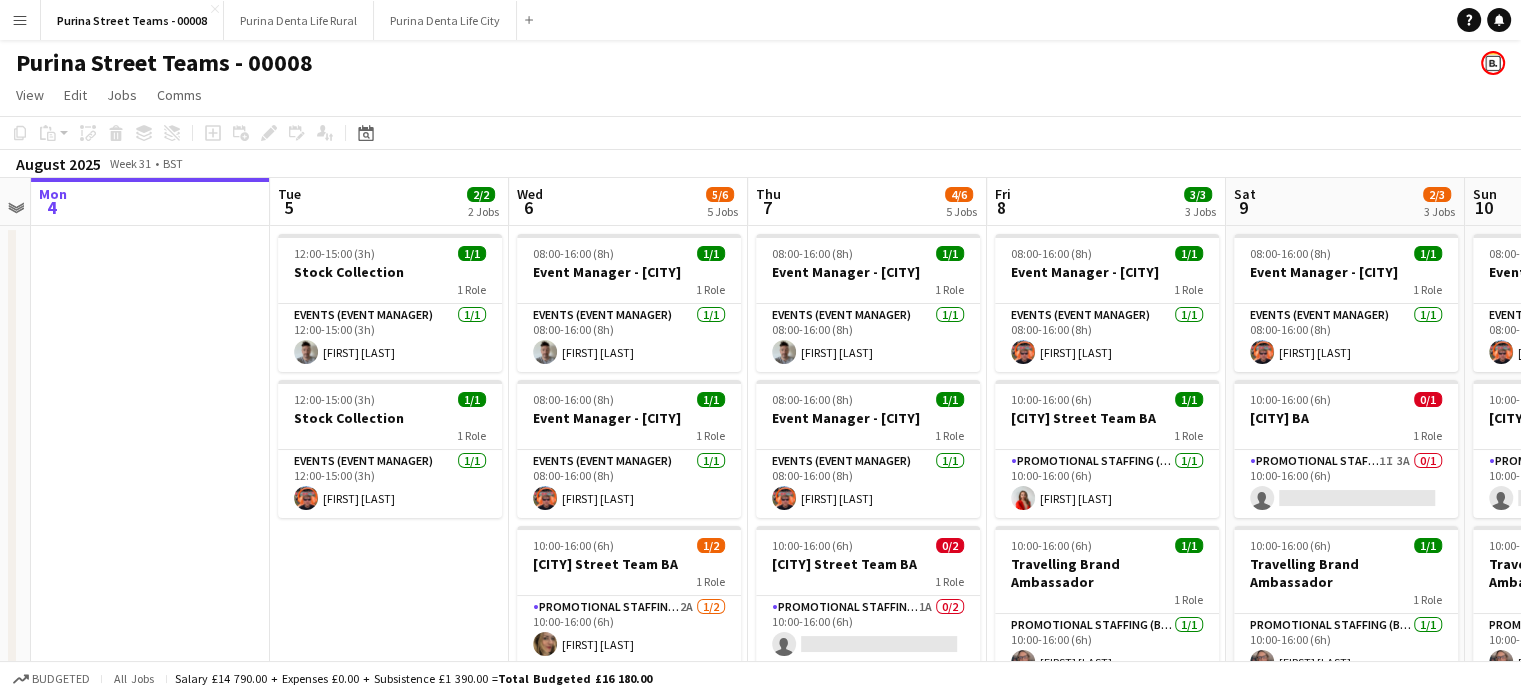 drag, startPoint x: 417, startPoint y: 595, endPoint x: 236, endPoint y: 572, distance: 182.45547 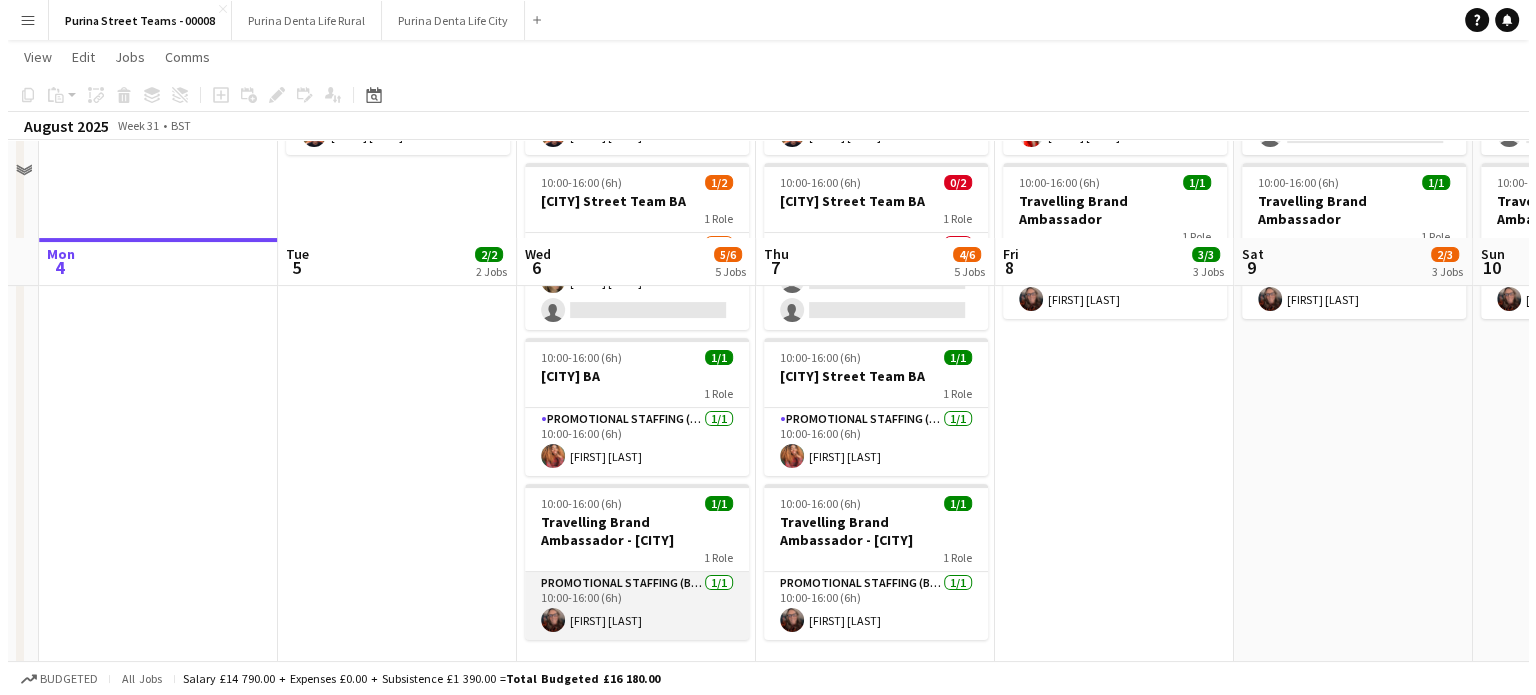 scroll, scrollTop: 0, scrollLeft: 0, axis: both 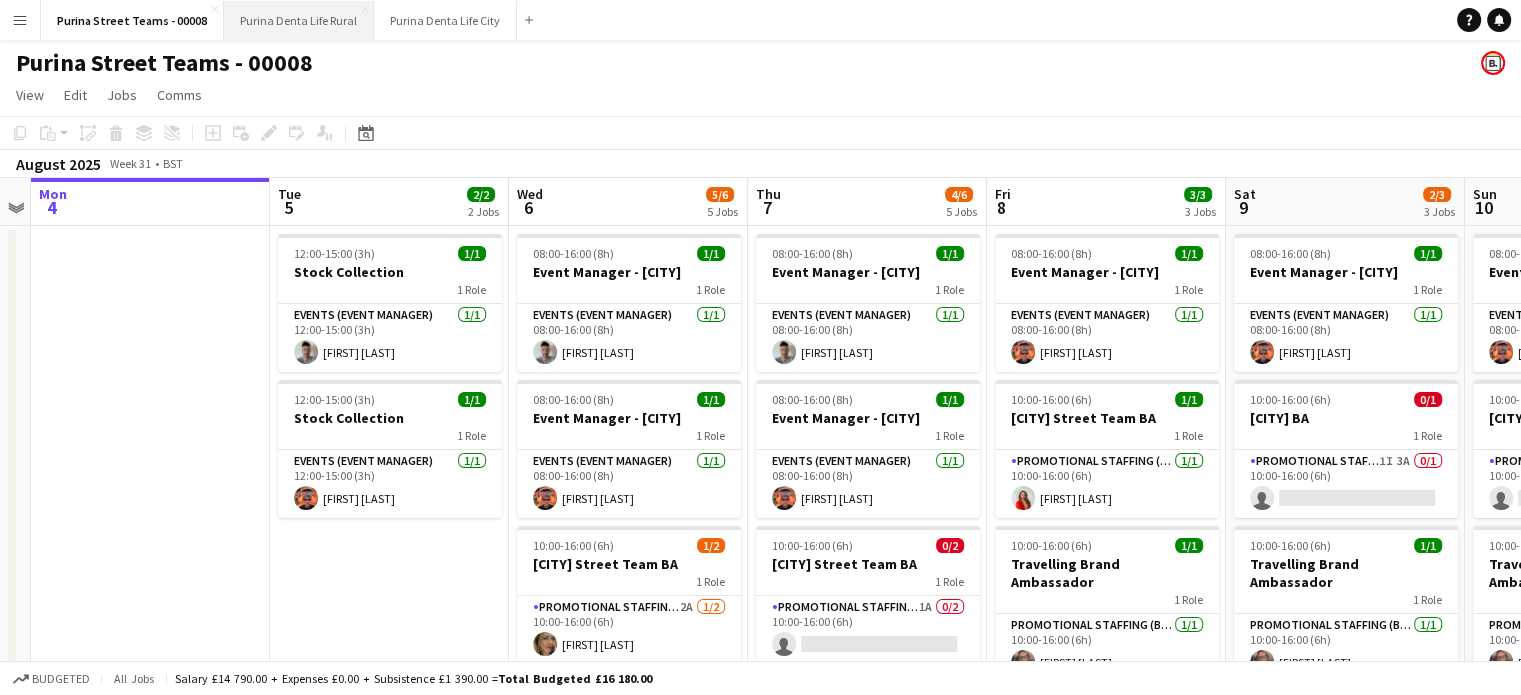 click on "Purina Denta Life Rural
Close" at bounding box center (299, 20) 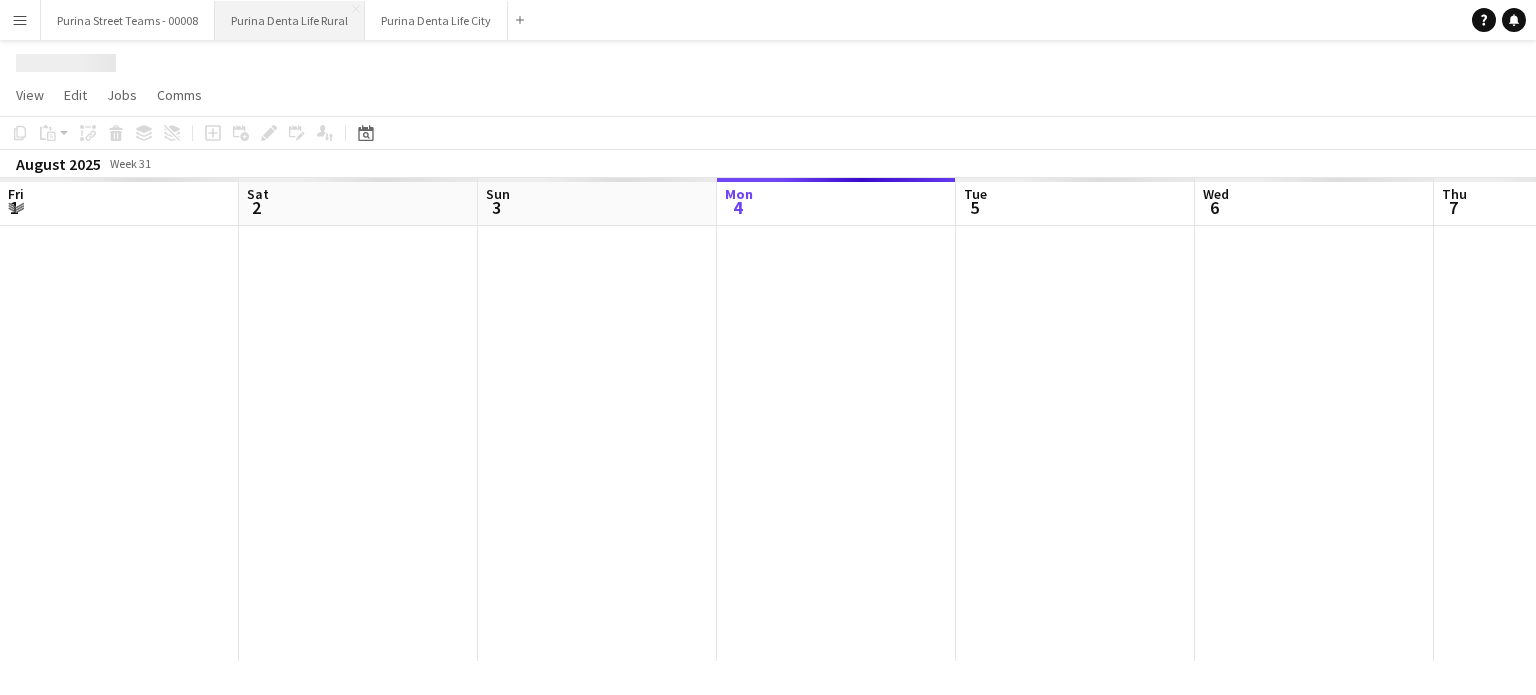 scroll, scrollTop: 0, scrollLeft: 478, axis: horizontal 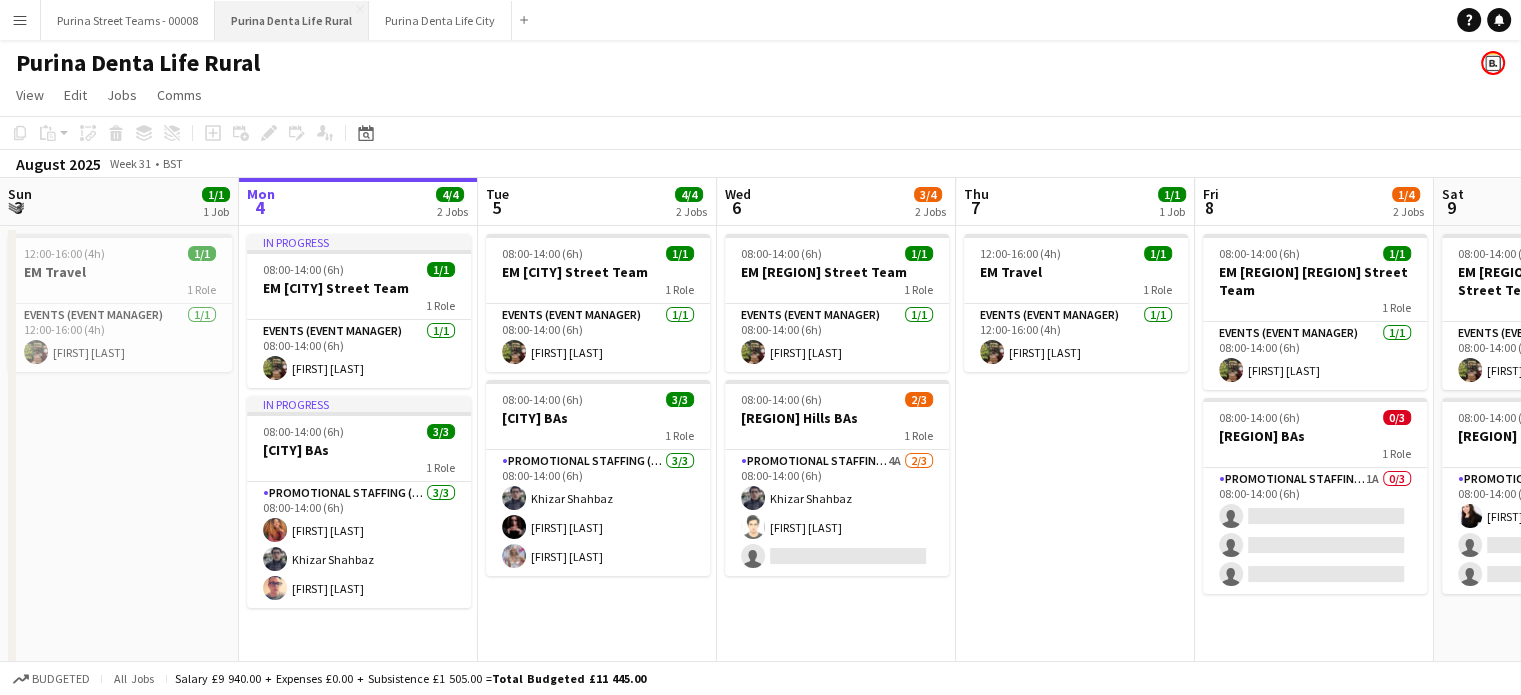 click on "Purina Denta Life Rural
Close" at bounding box center [292, 20] 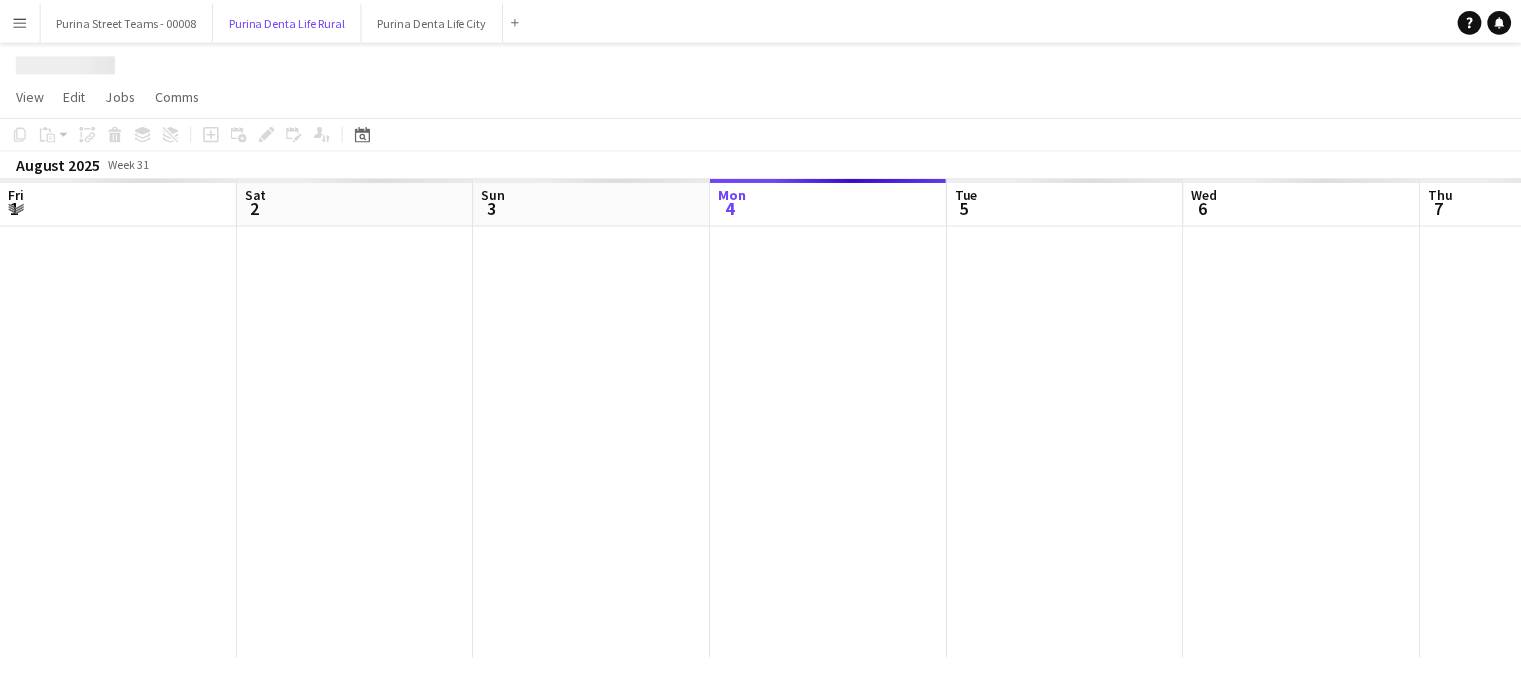 scroll, scrollTop: 0, scrollLeft: 478, axis: horizontal 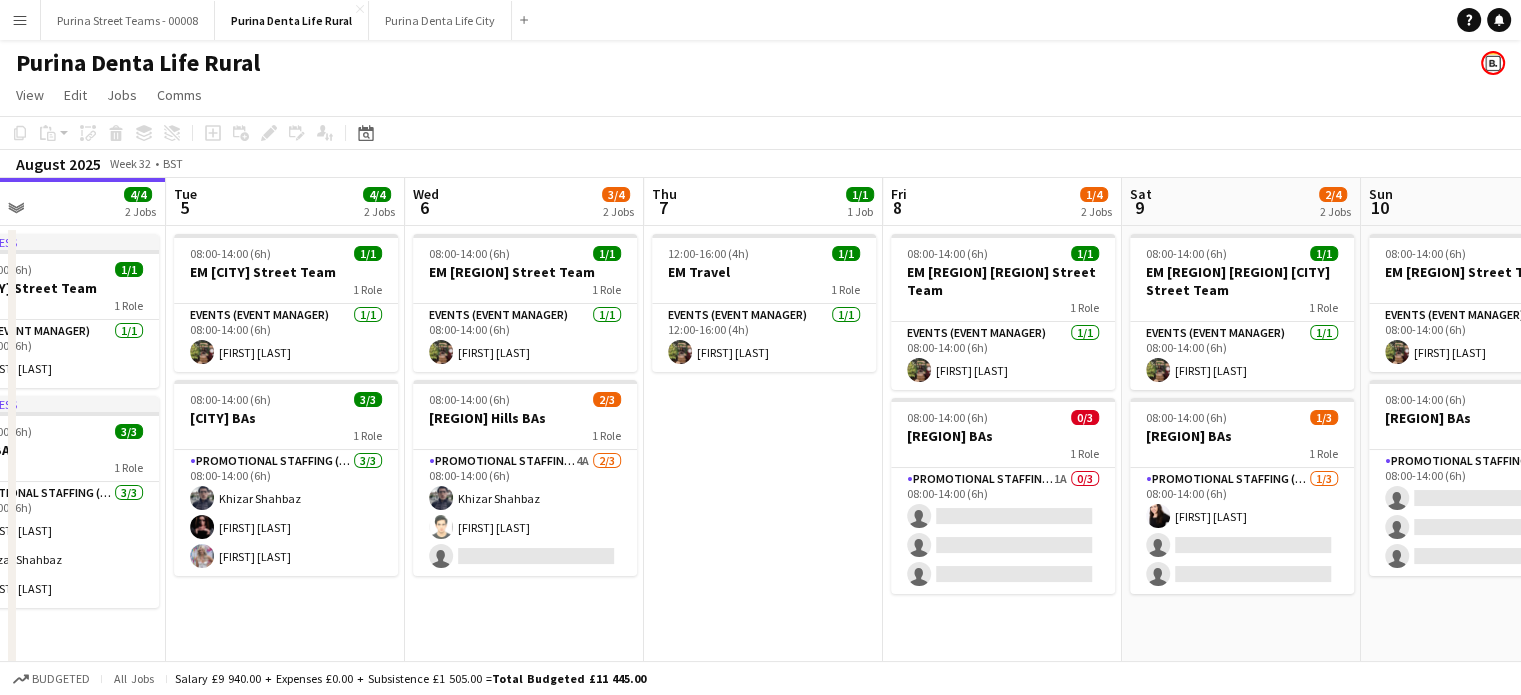drag, startPoint x: 1040, startPoint y: 488, endPoint x: 728, endPoint y: 496, distance: 312.10254 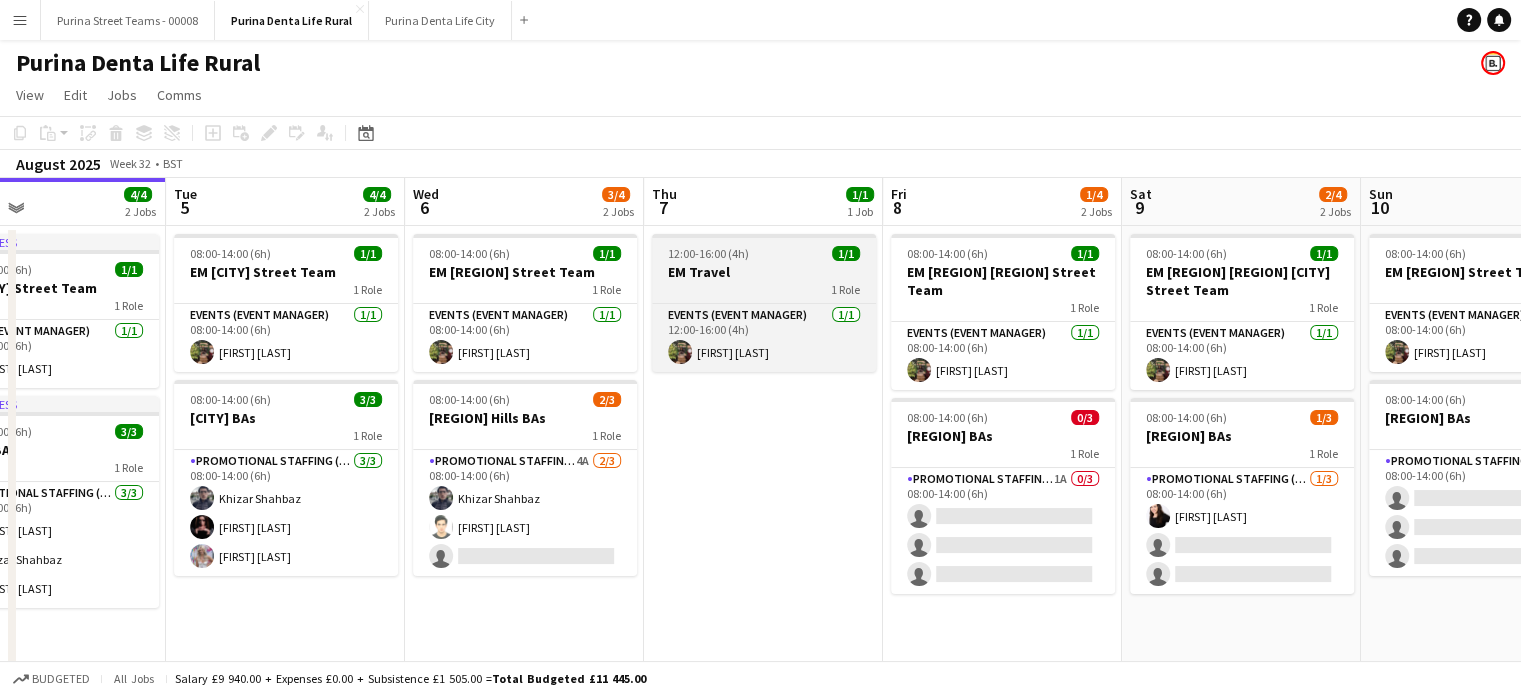 click on "EM Travel" at bounding box center (764, 272) 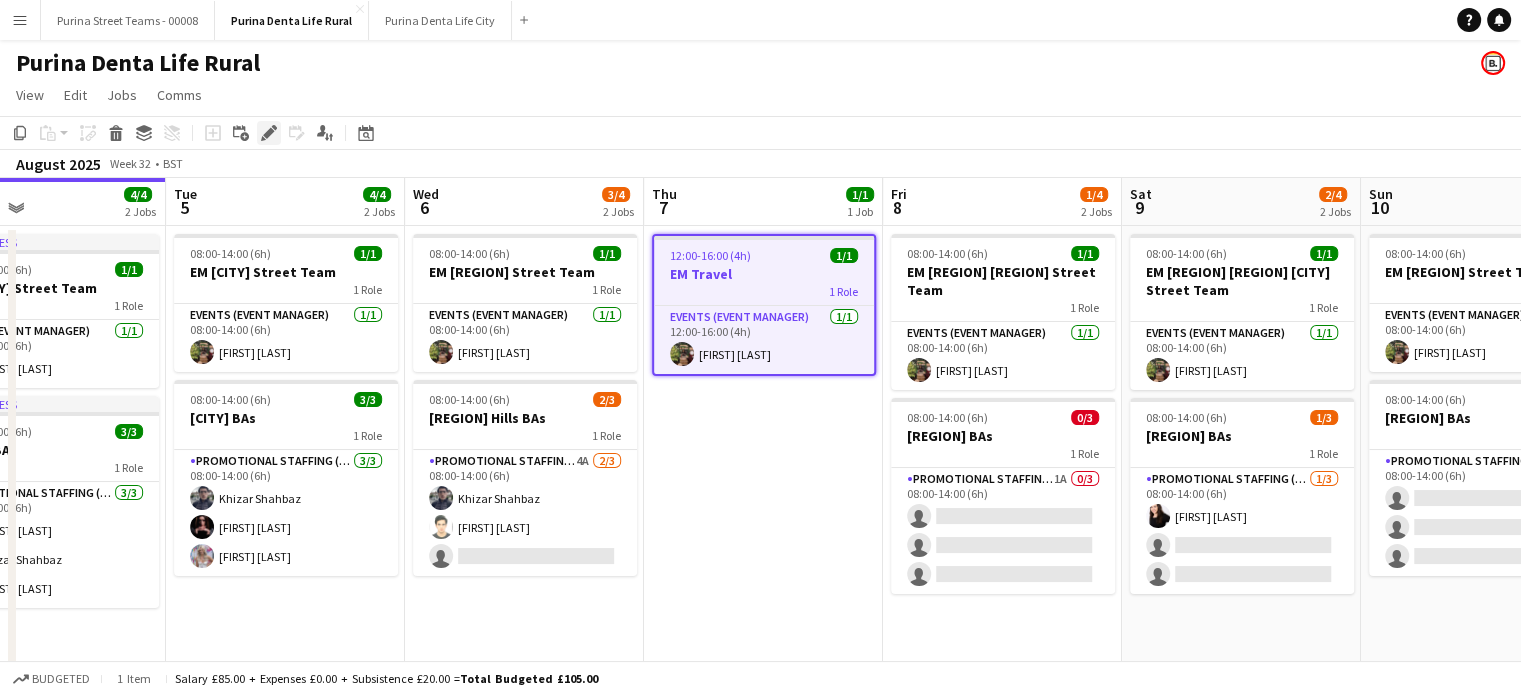 click on "Edit" 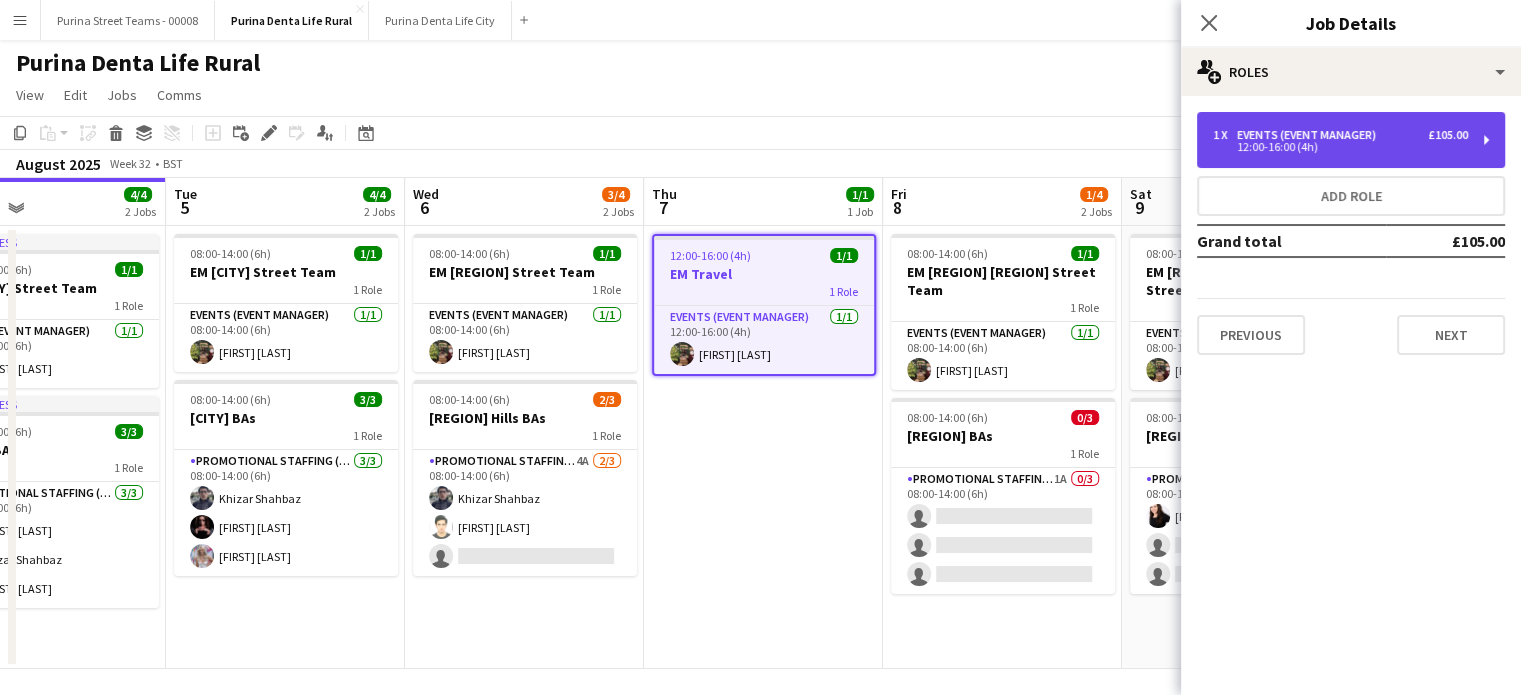 click on "12:00-16:00 (4h)" at bounding box center (1340, 147) 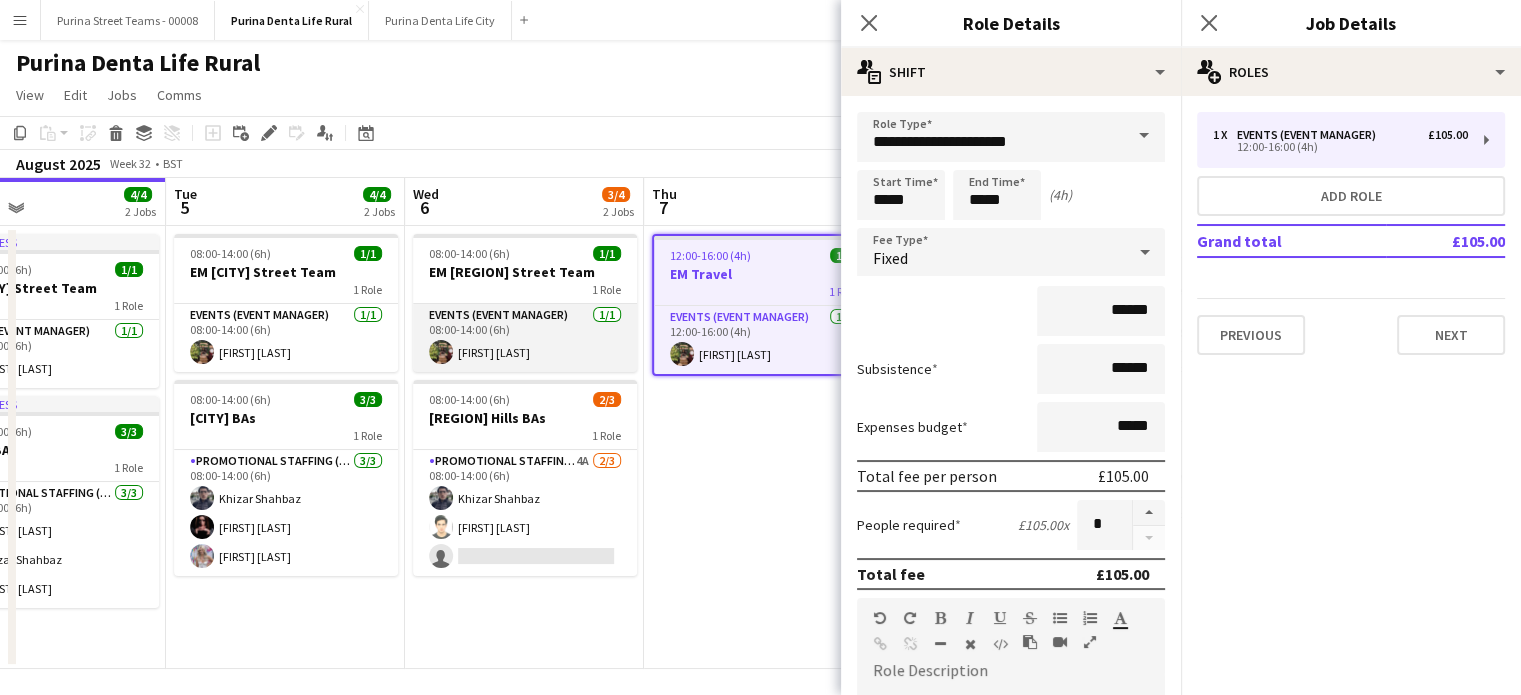 click on "Events (Event Manager)   1/1   08:00-14:00 (6h)
[FIRST] [LAST]" at bounding box center [525, 338] 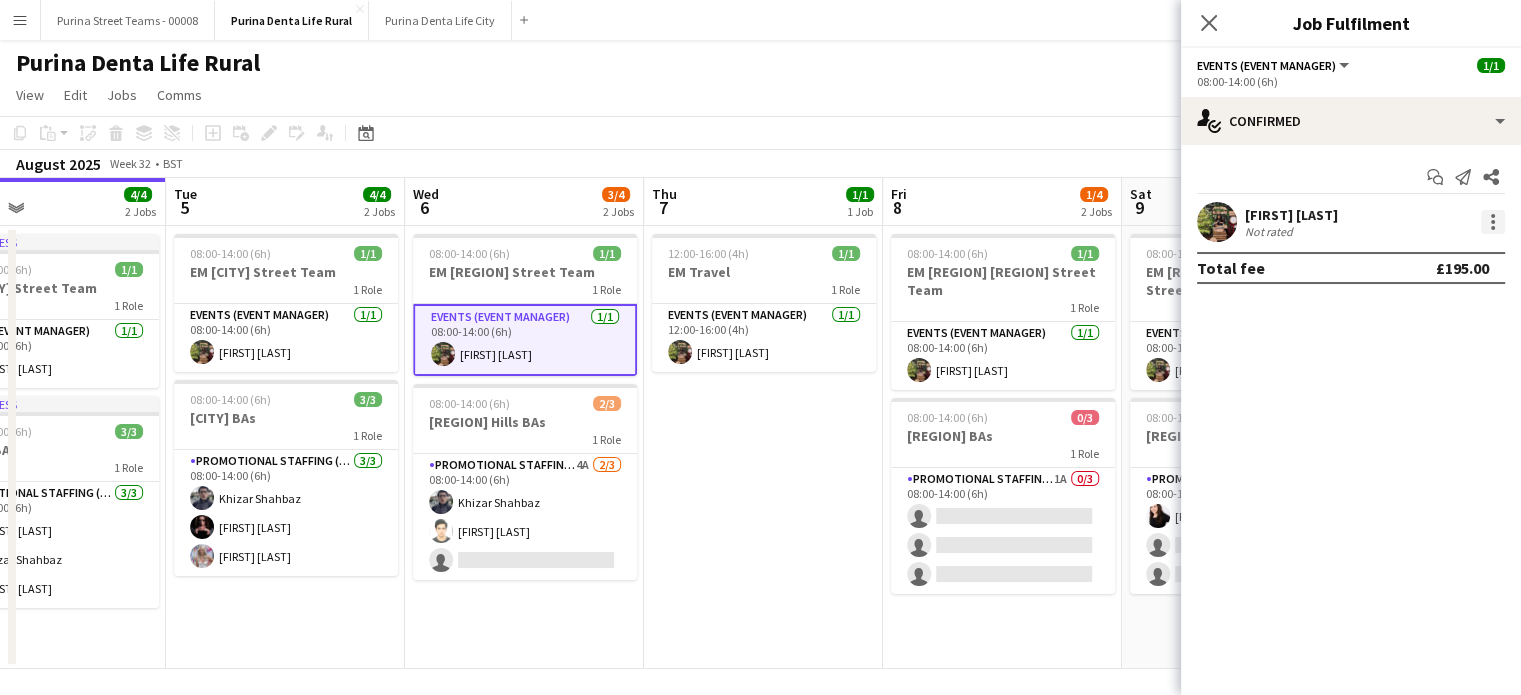 click at bounding box center [1493, 222] 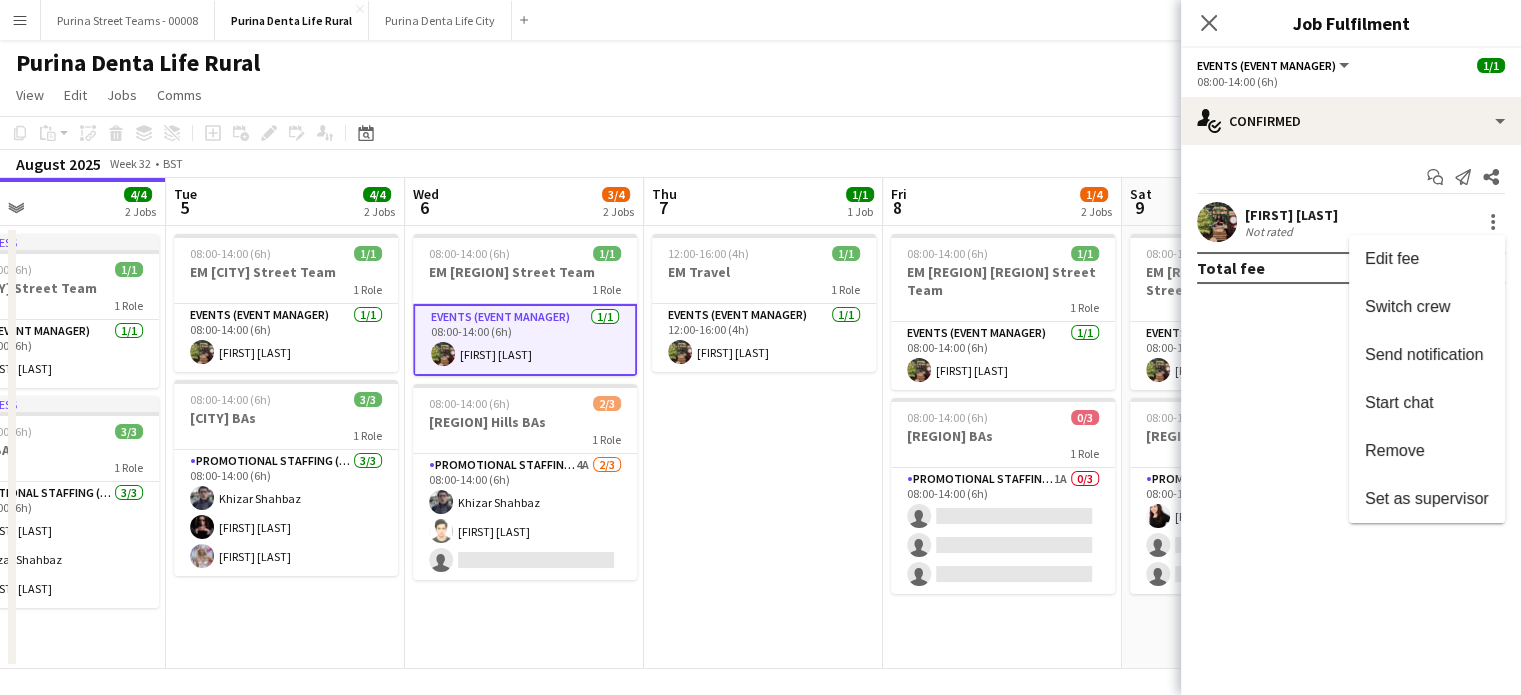 click at bounding box center (760, 347) 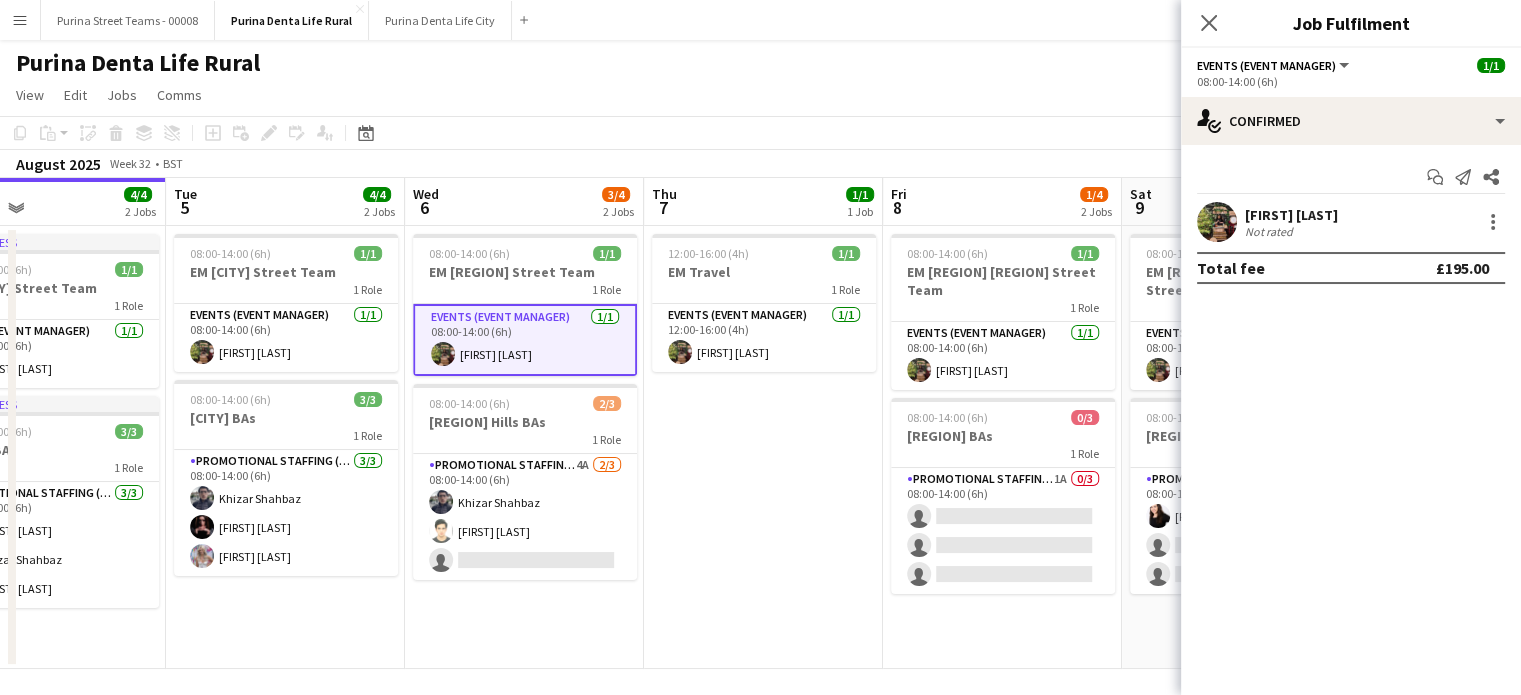 click on "[FIRST] [LAST]" at bounding box center [1291, 215] 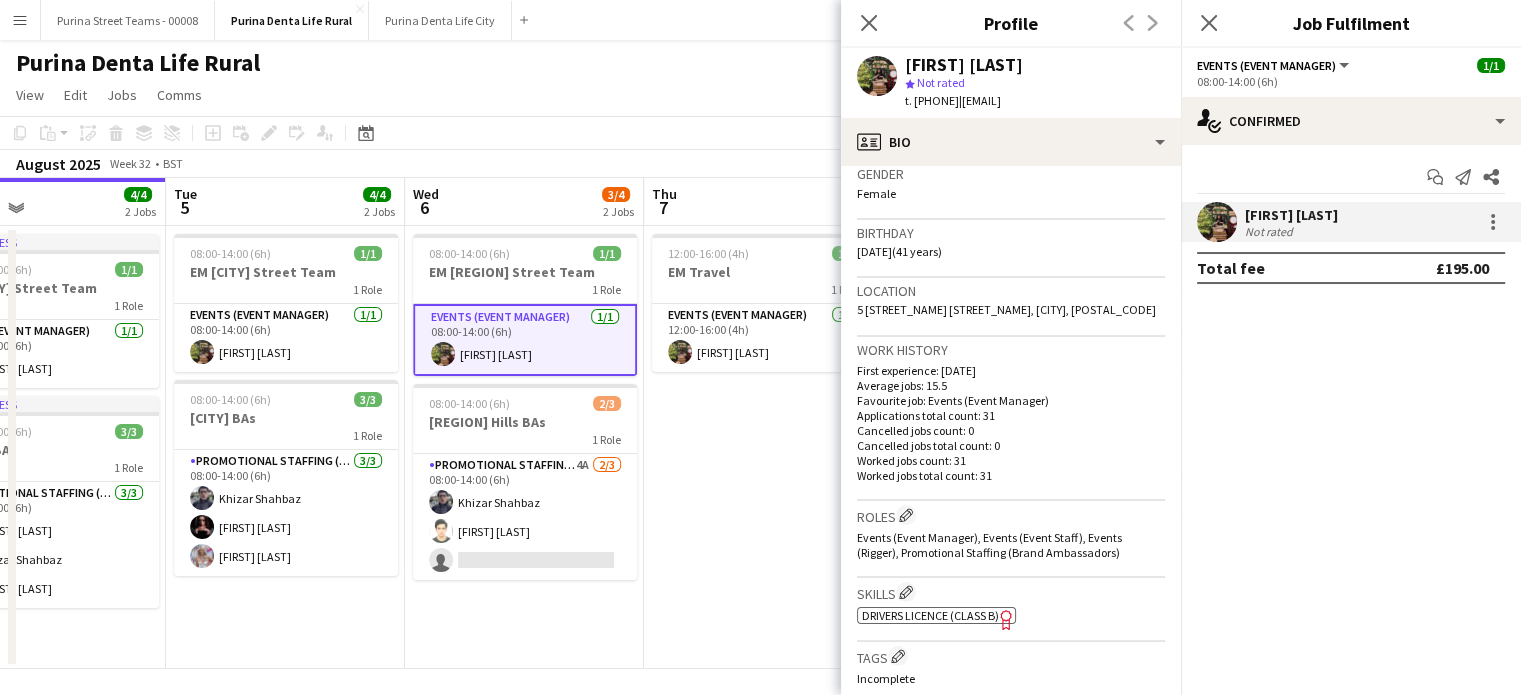 scroll, scrollTop: 300, scrollLeft: 0, axis: vertical 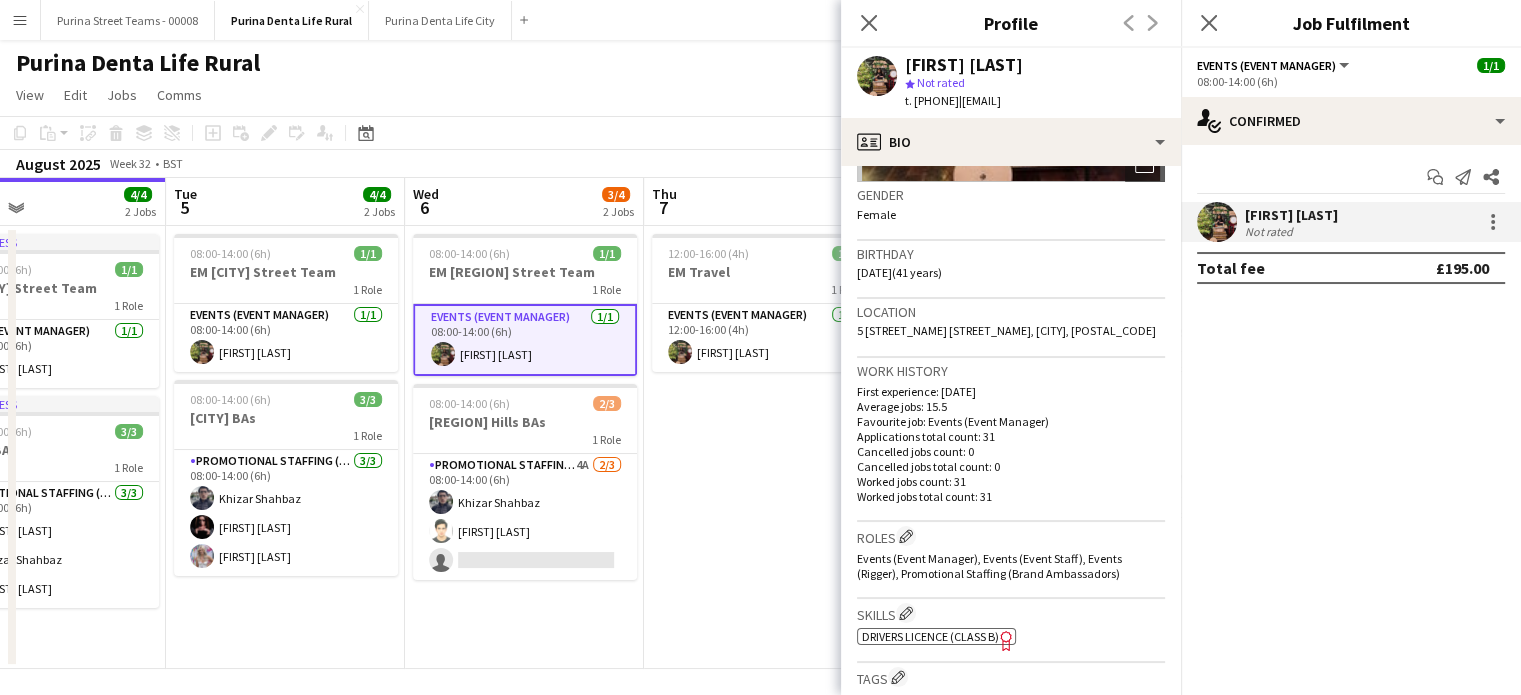 click on "[FIRST] [LAST]   Not rated" at bounding box center (1351, 222) 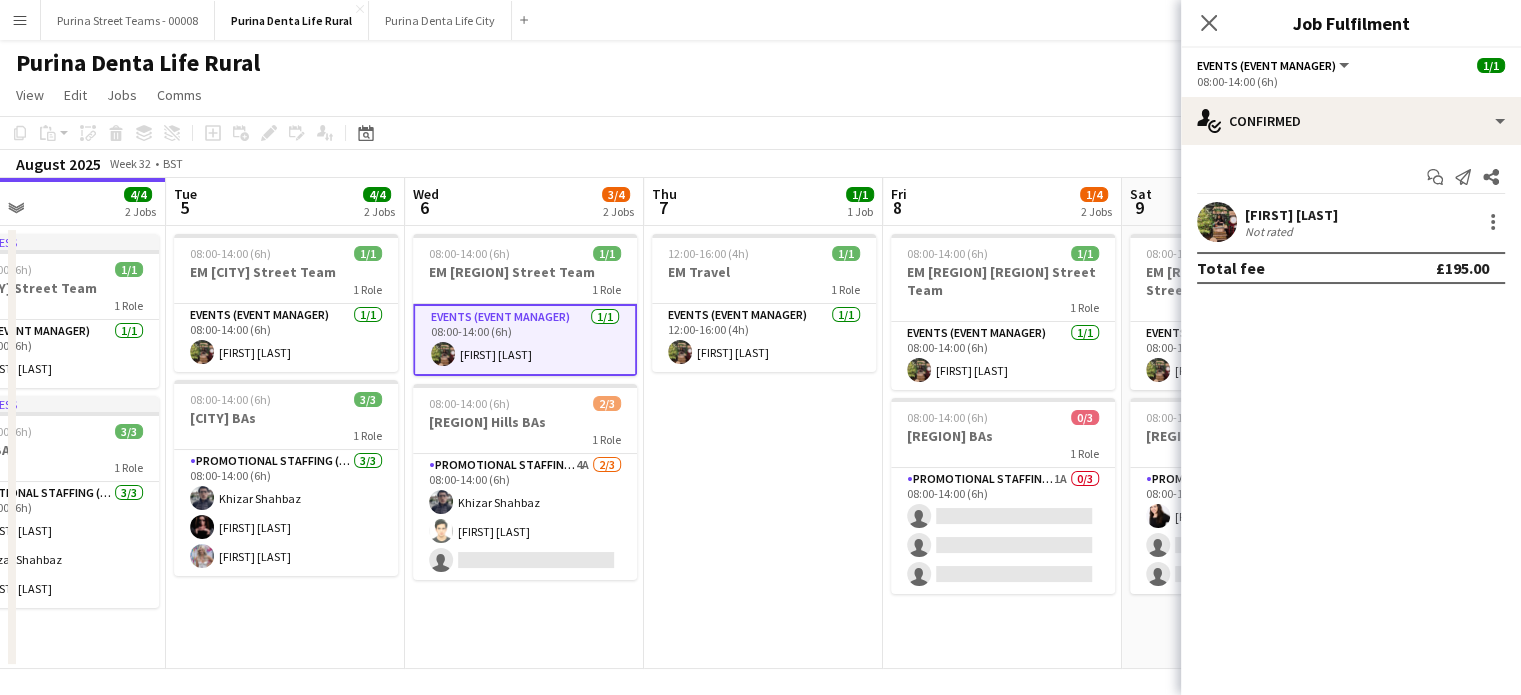 click on "[FIRST] [LAST]   Not rated" at bounding box center (1351, 222) 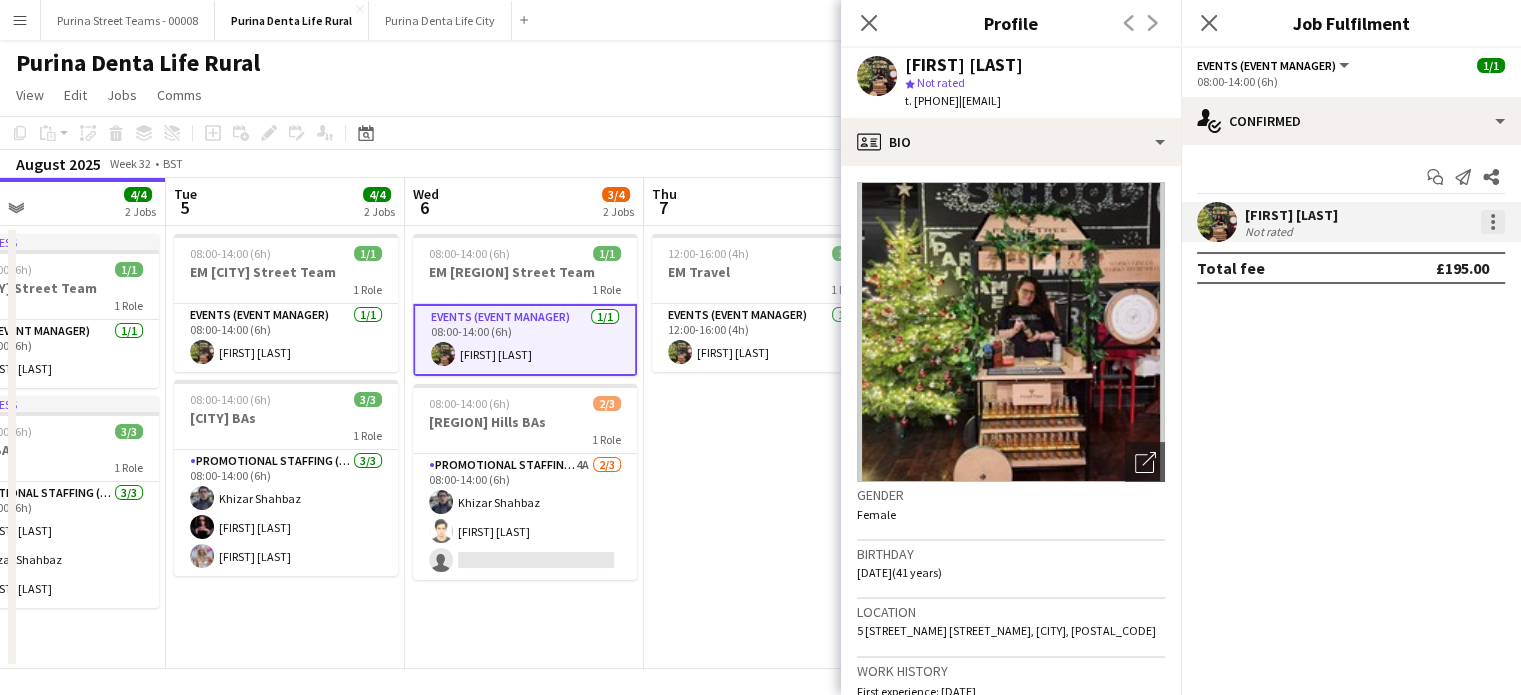 click at bounding box center [1493, 222] 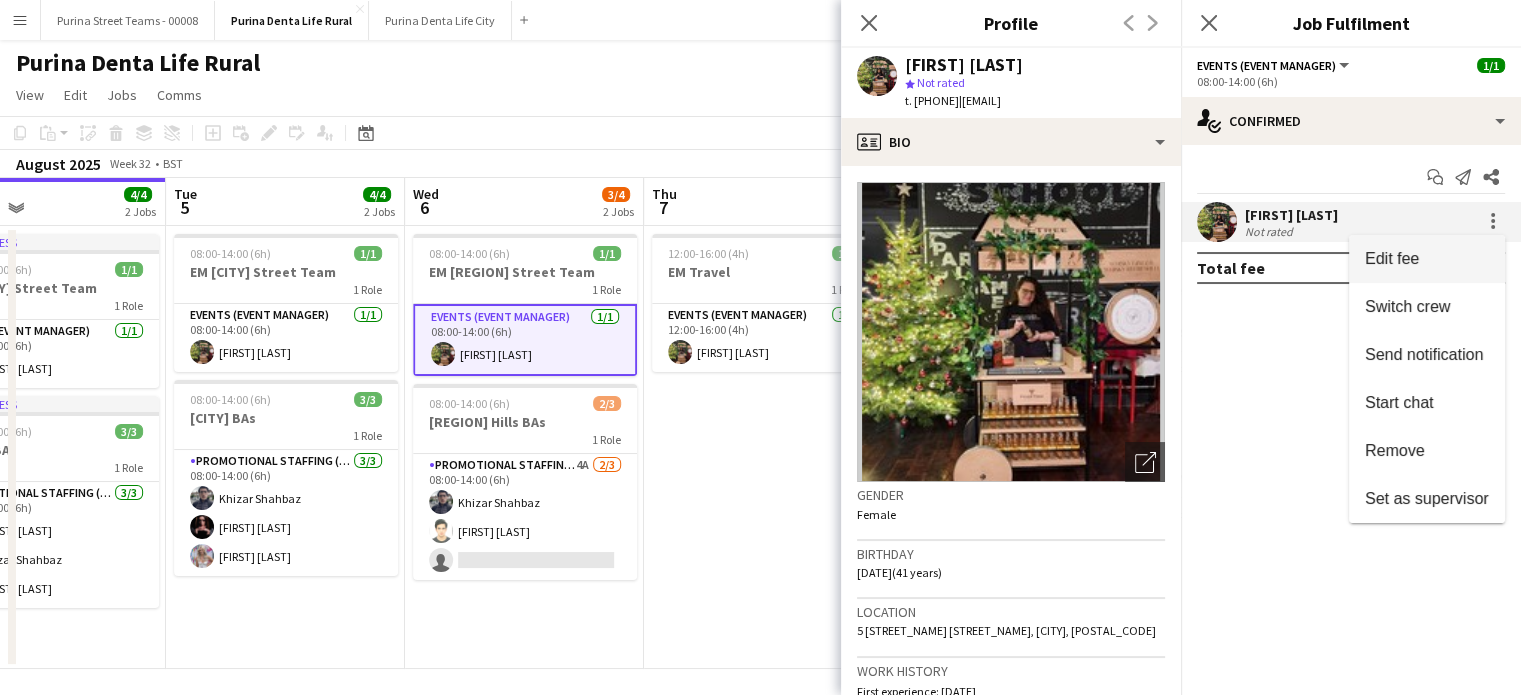 click on "Edit fee" at bounding box center (1427, 259) 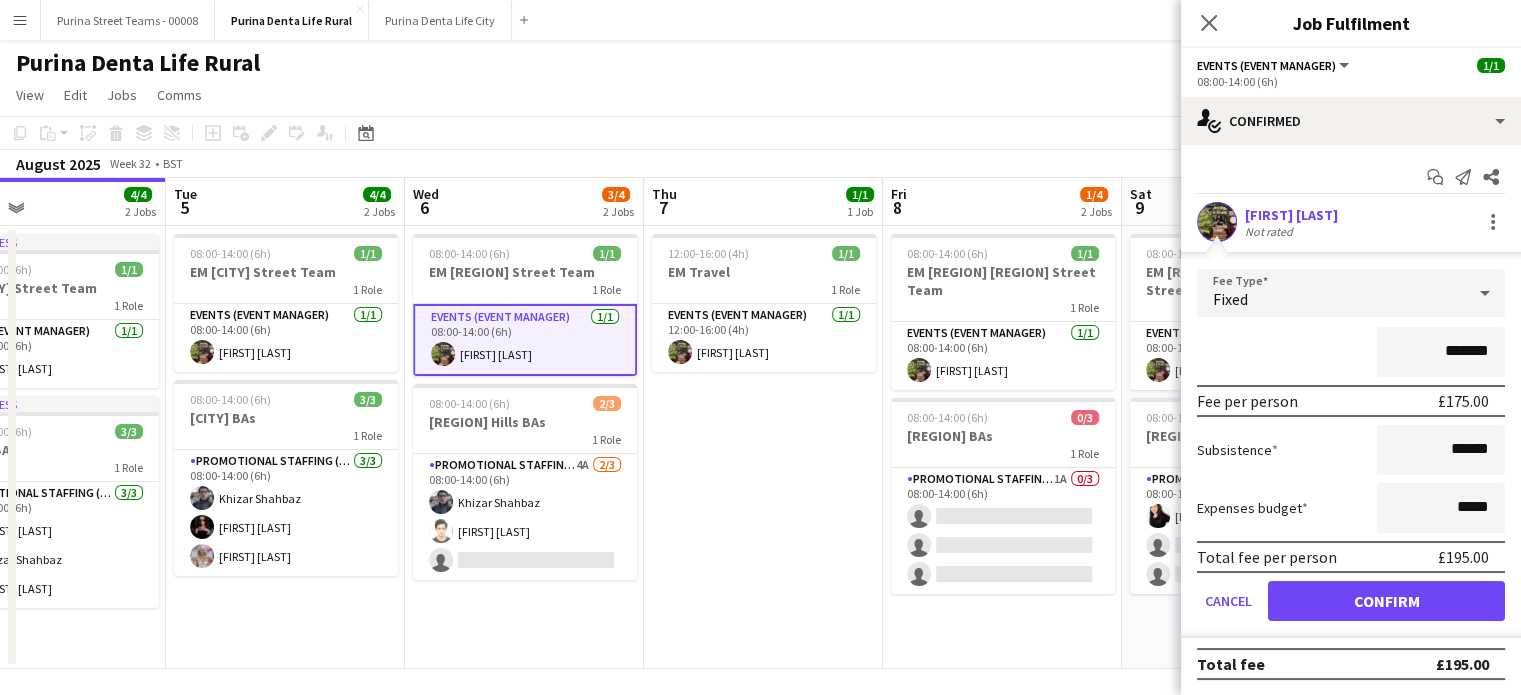 click on "12:00-16:00 (4h)    1/1   EM Travel   1 Role   Events (Event Manager)   1/1   12:00-16:00 (4h)
[FIRST] [LAST]" at bounding box center (763, 447) 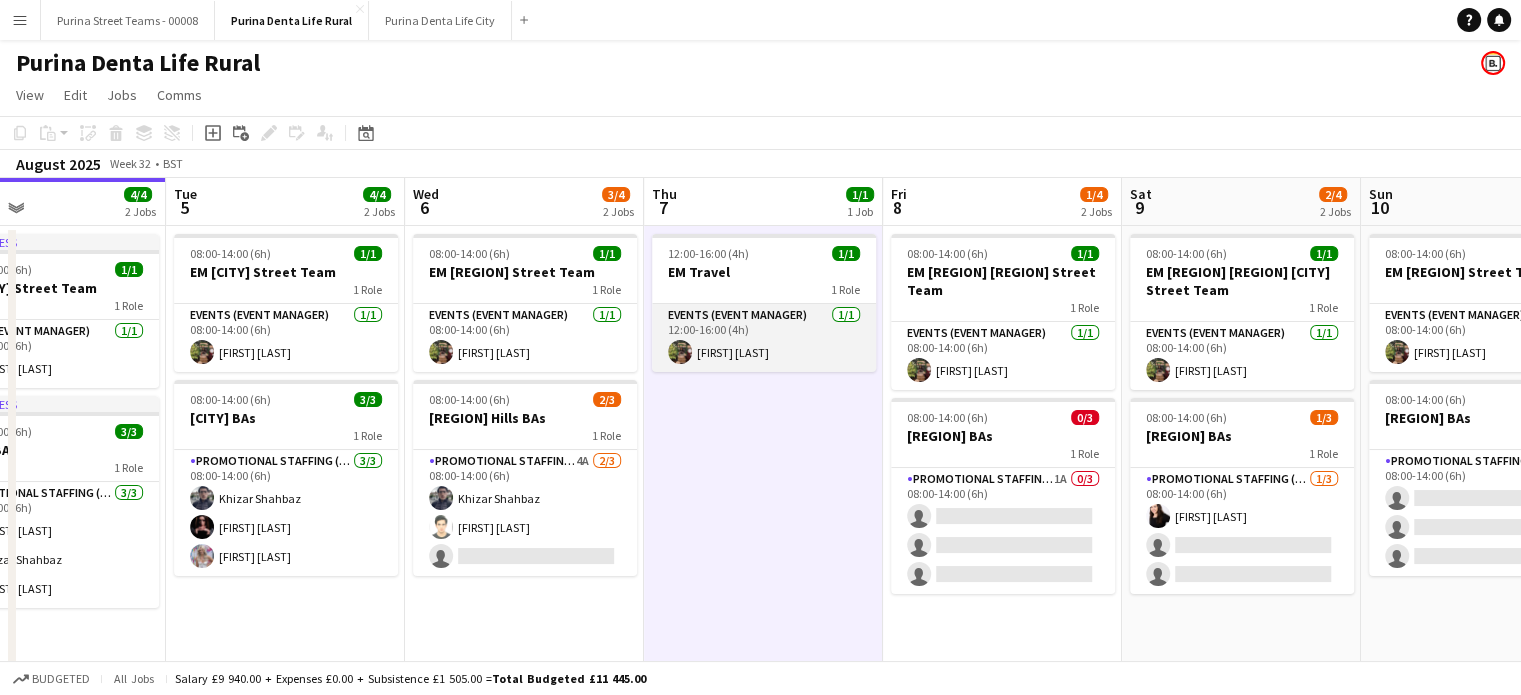click on "Events (Event Manager)   1/1   12:00-16:00 (4h)
[FIRST] [LAST]" at bounding box center [764, 338] 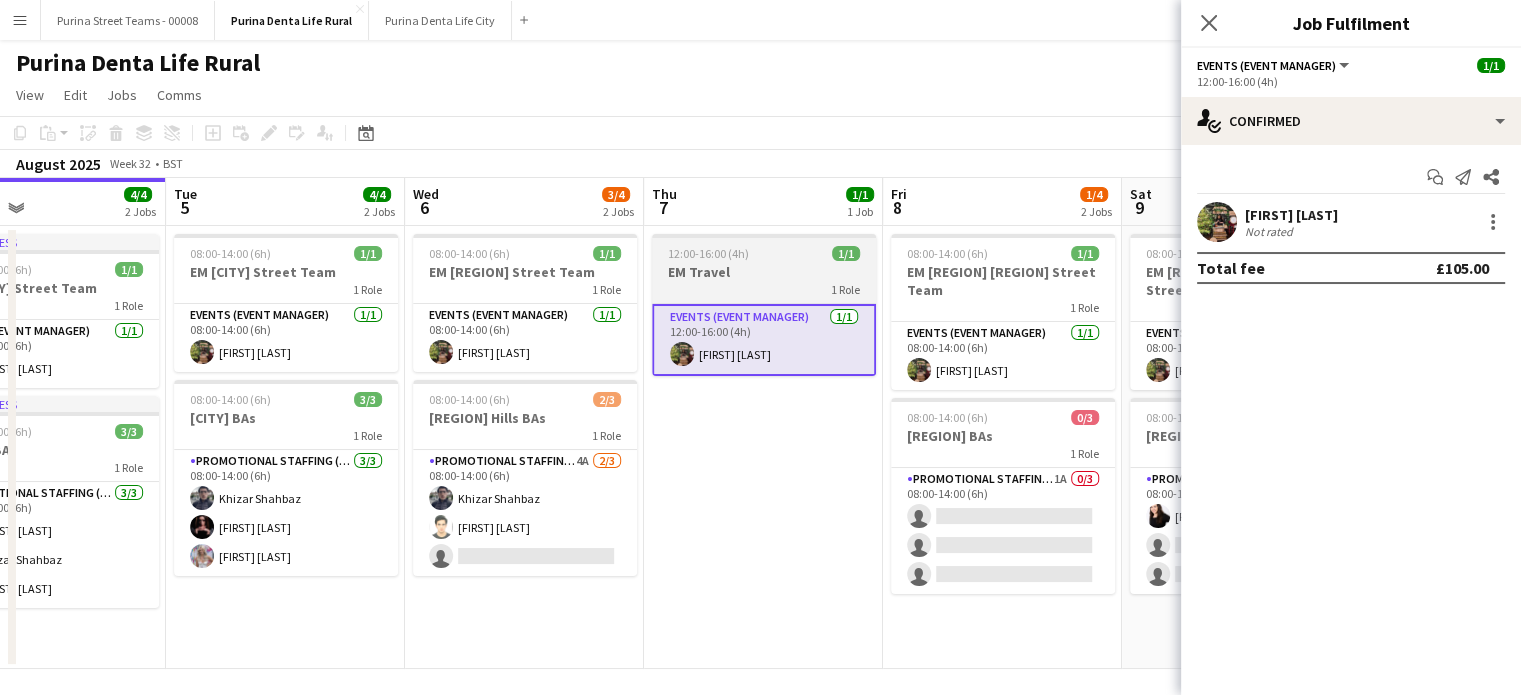 click on "1 Role" at bounding box center (764, 289) 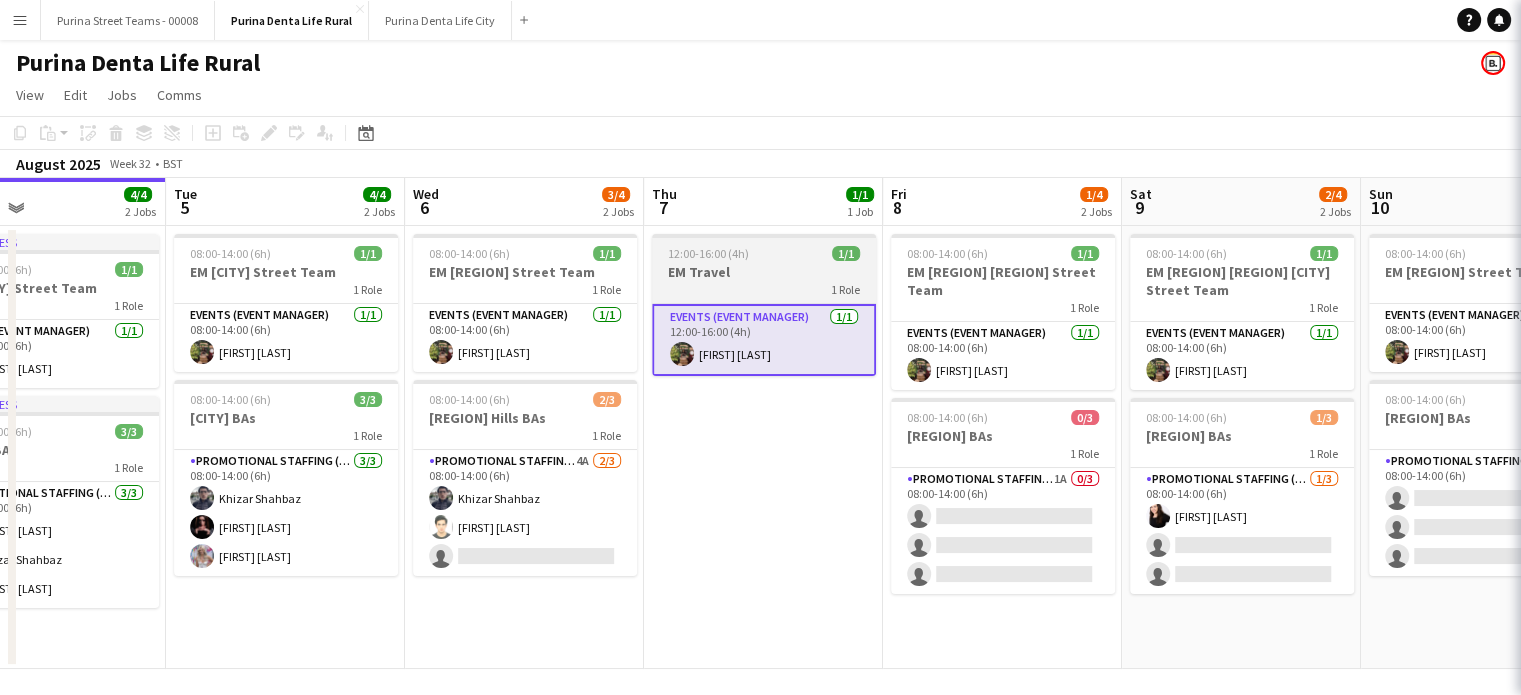 scroll, scrollTop: 0, scrollLeft: 789, axis: horizontal 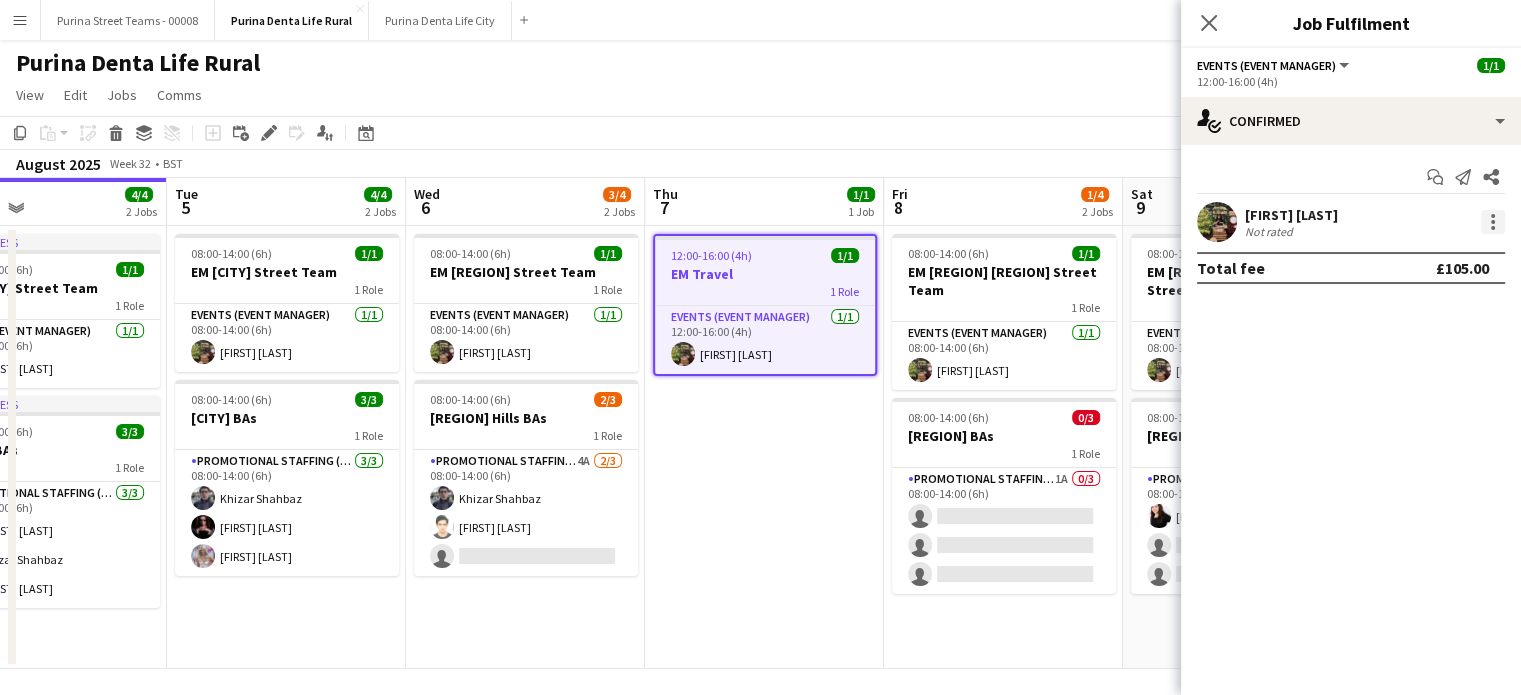 click at bounding box center (1493, 222) 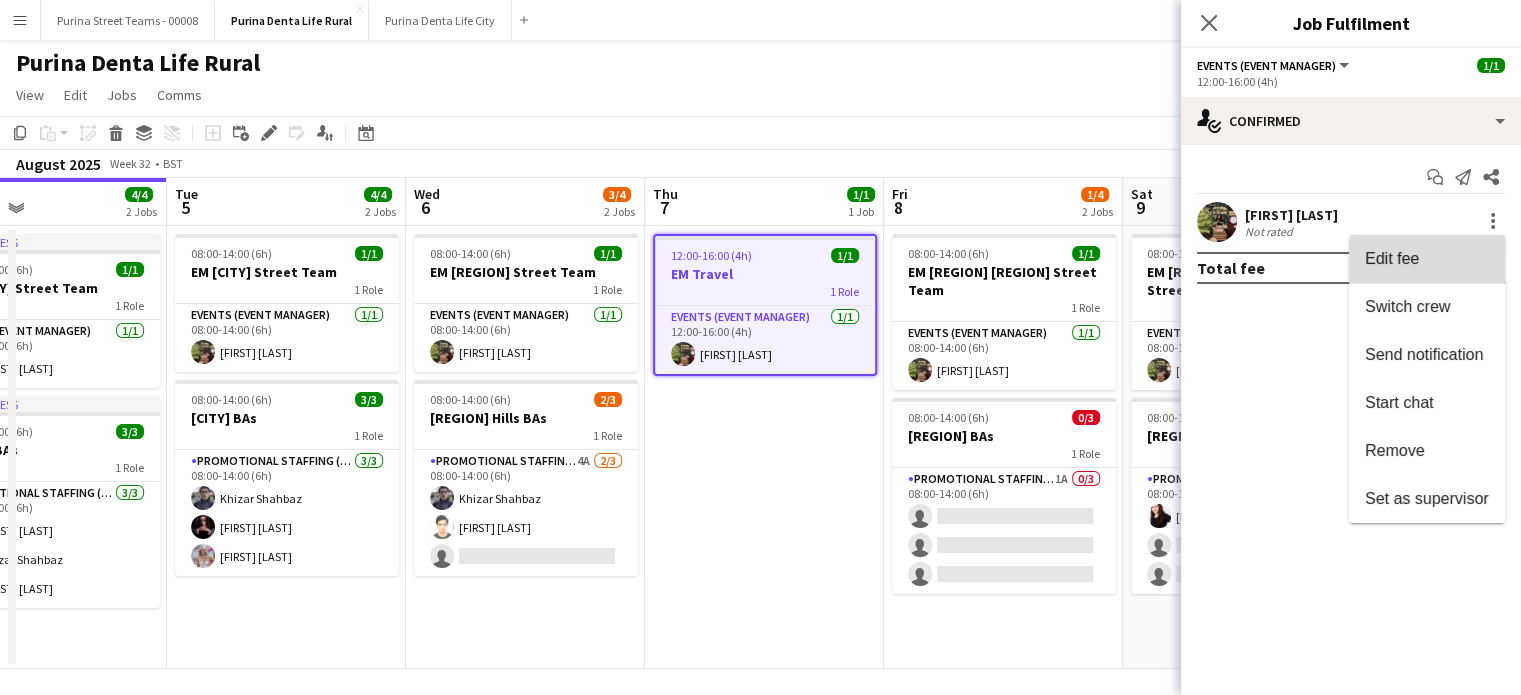 click on "Edit fee" at bounding box center (1427, 259) 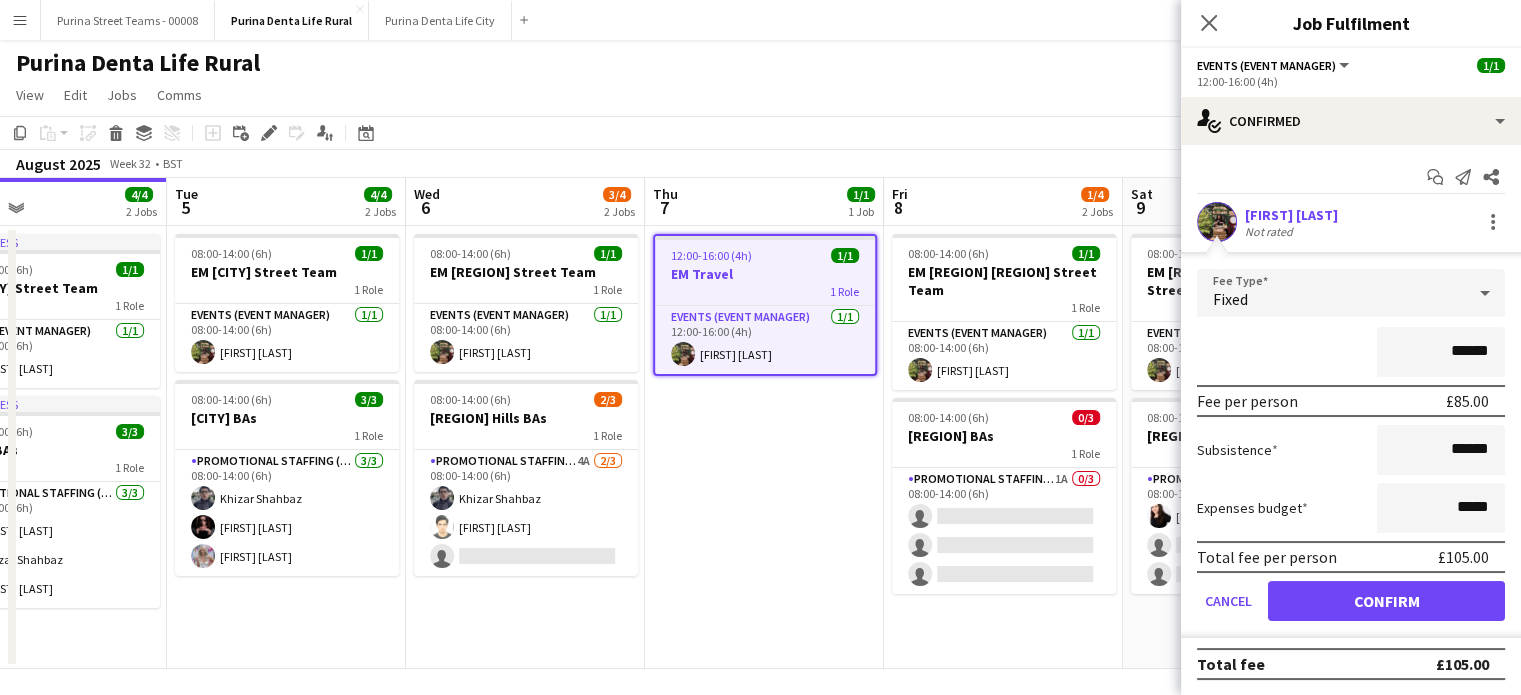 drag, startPoint x: 1452, startPoint y: 354, endPoint x: 1535, endPoint y: 355, distance: 83.00603 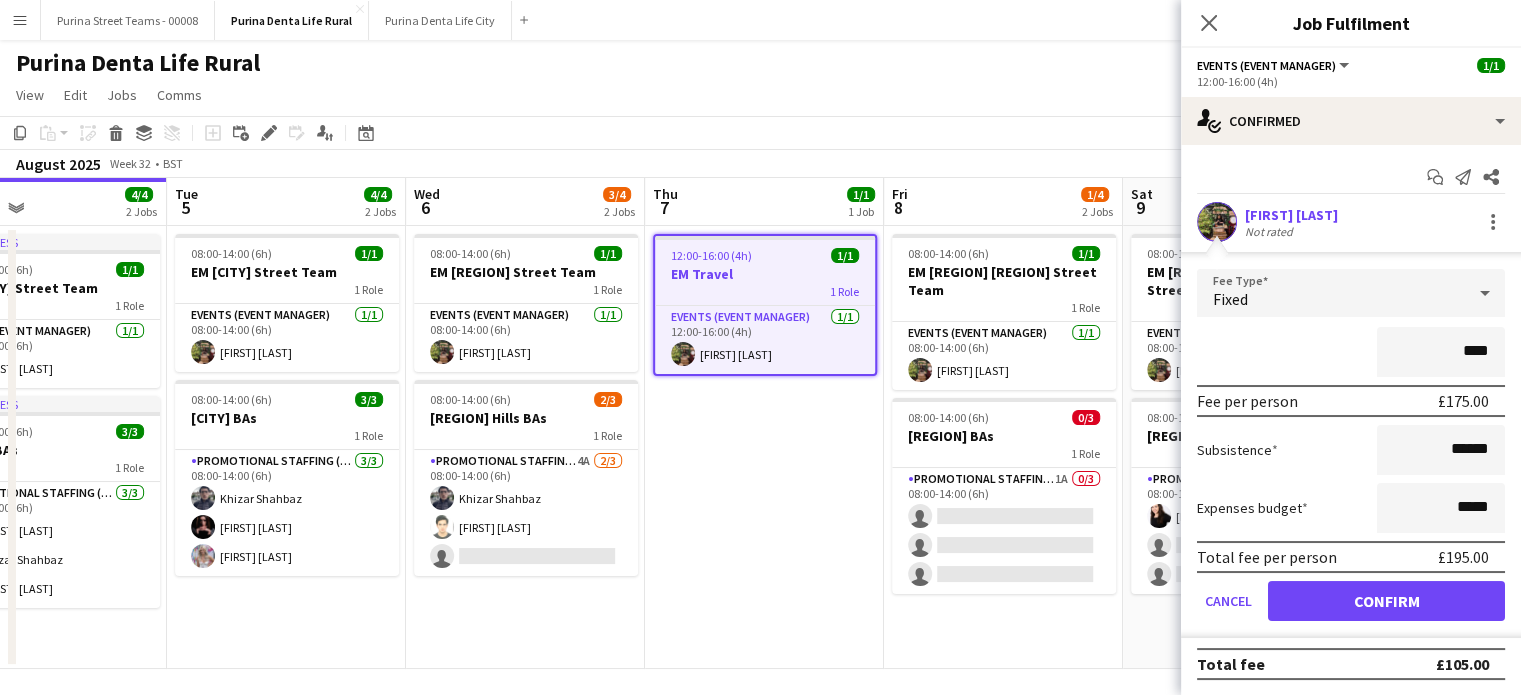 click on "****" at bounding box center [1351, 352] 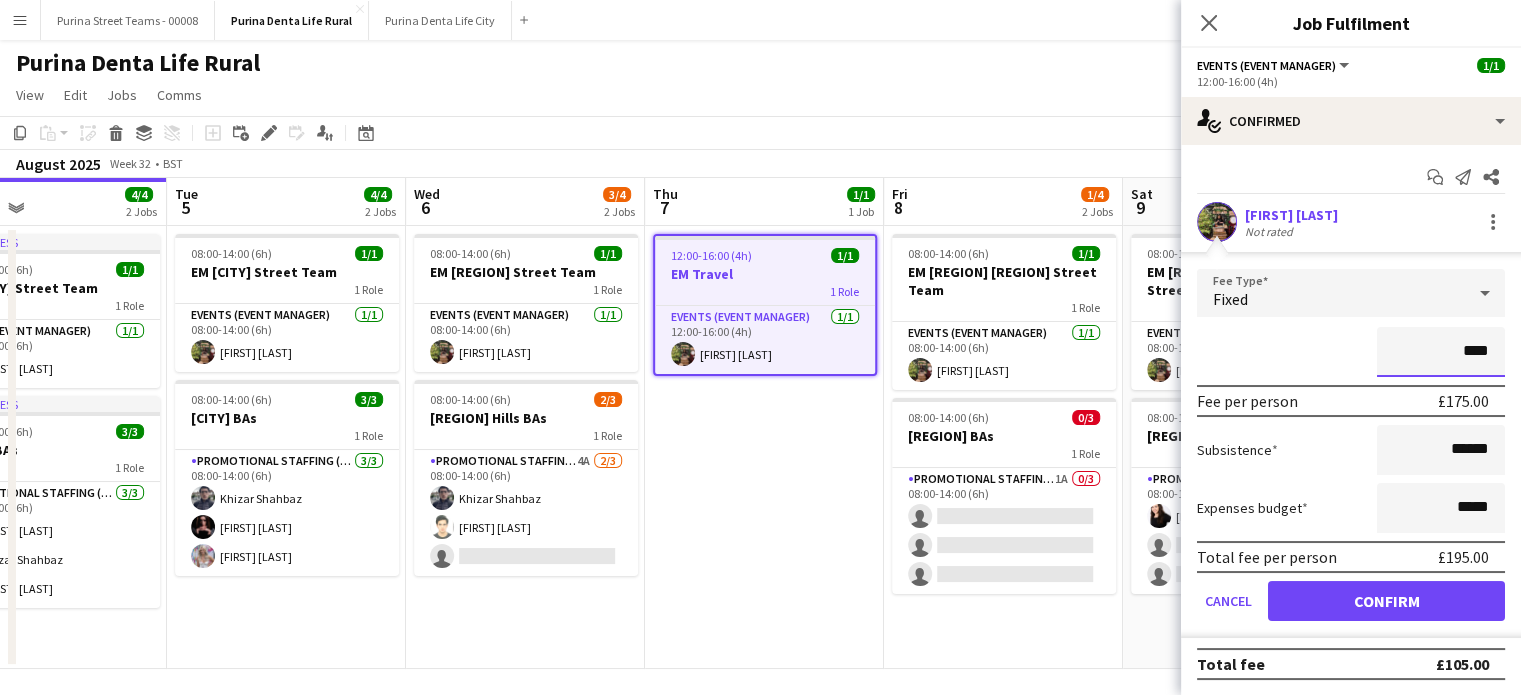 click on "****" at bounding box center [1441, 352] 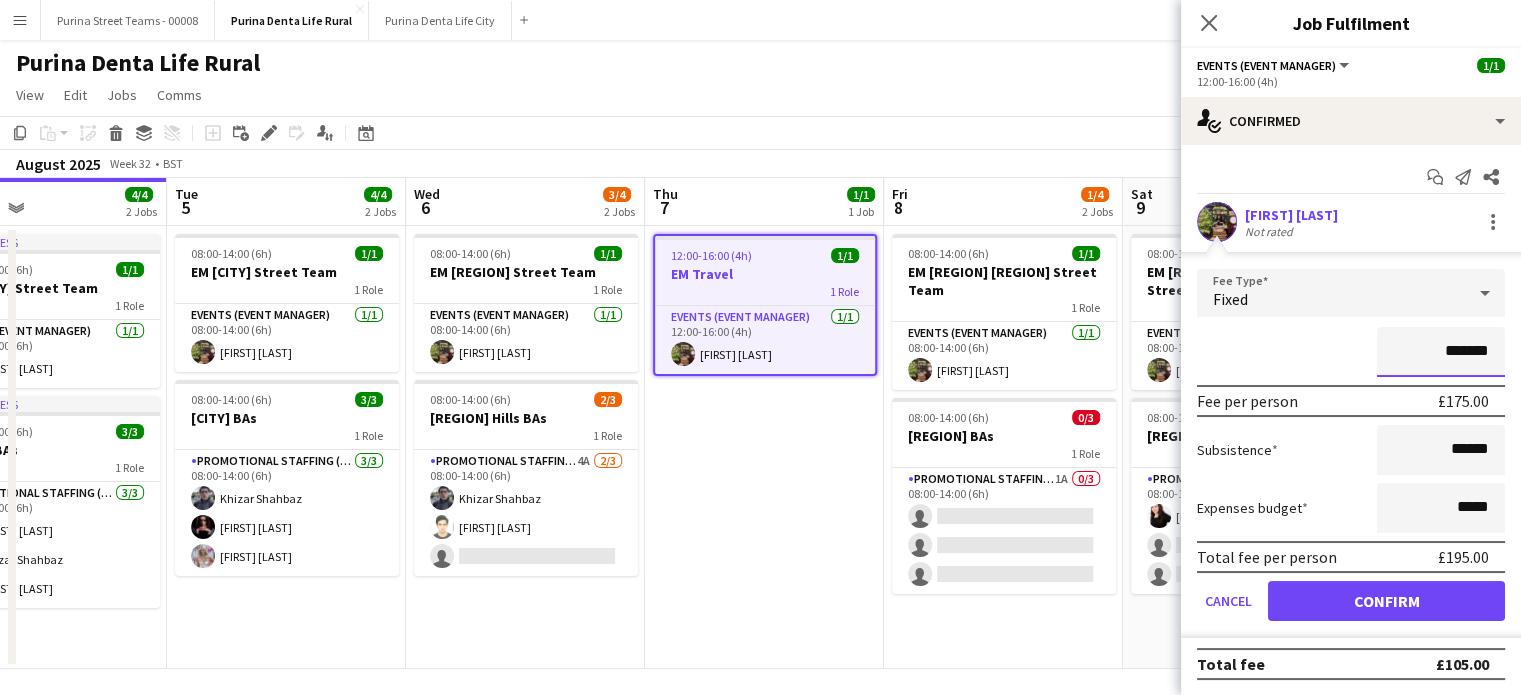 drag, startPoint x: 1412, startPoint y: 351, endPoint x: 1496, endPoint y: 351, distance: 84 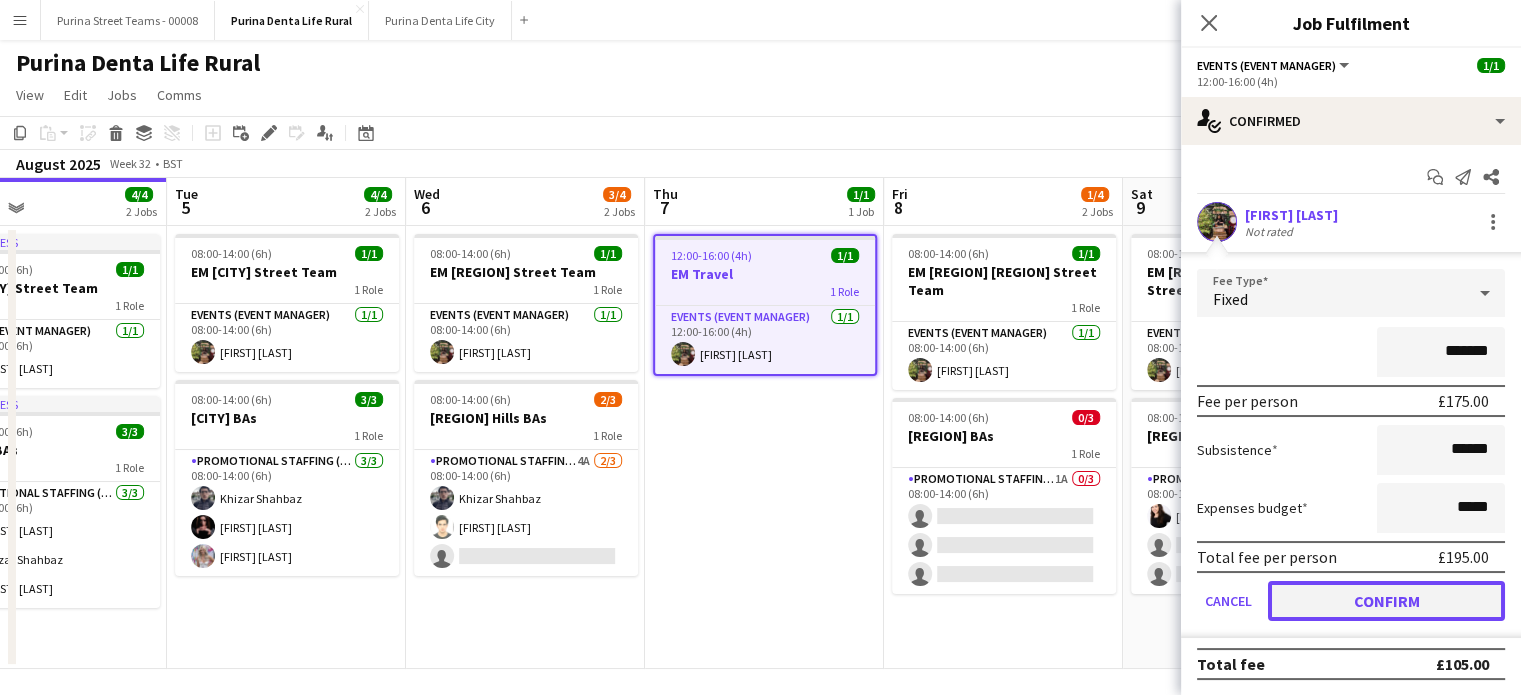 click on "Confirm" at bounding box center (1386, 601) 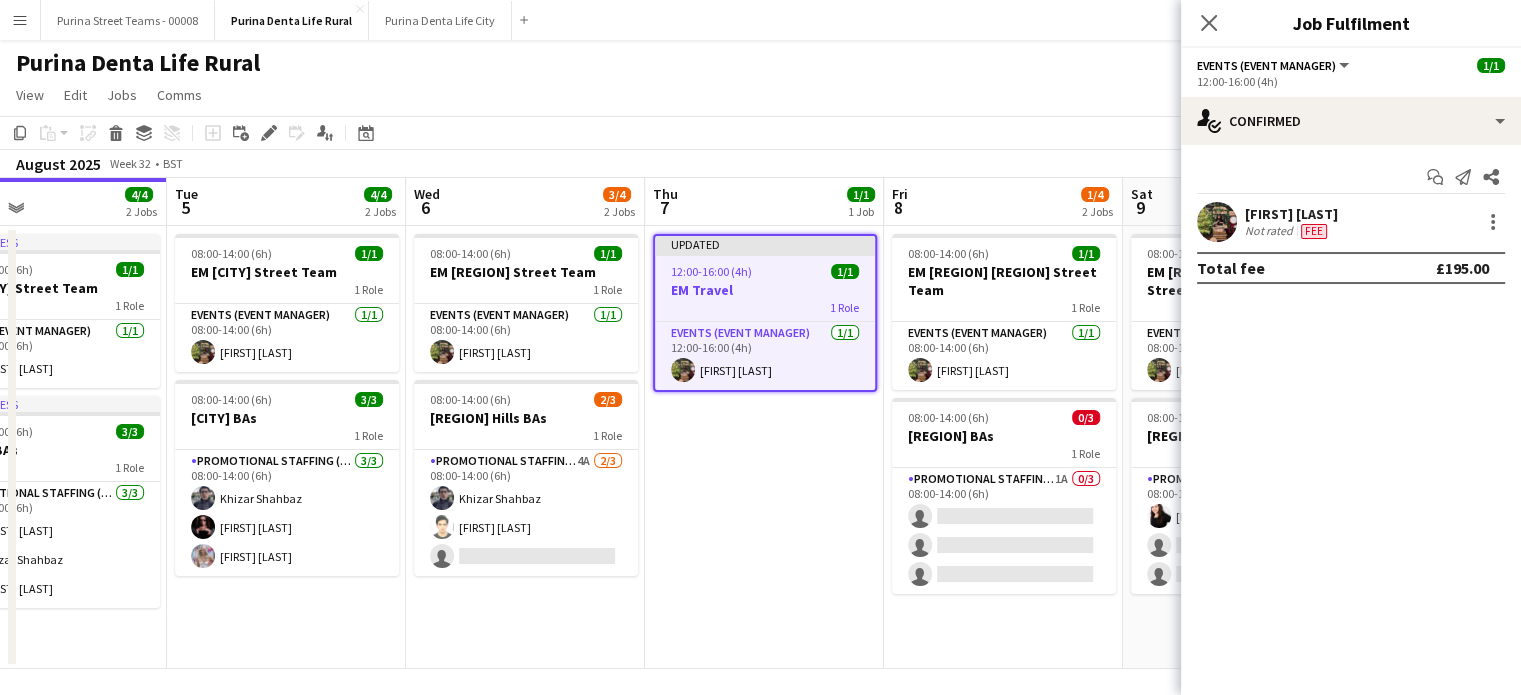 click on "Updated   12:00-16:00 (4h)    1/1   EM Travel   1 Role   Events (Event Manager)   1/1   12:00-16:00 (4h)
[FIRST] [LAST]" at bounding box center (764, 447) 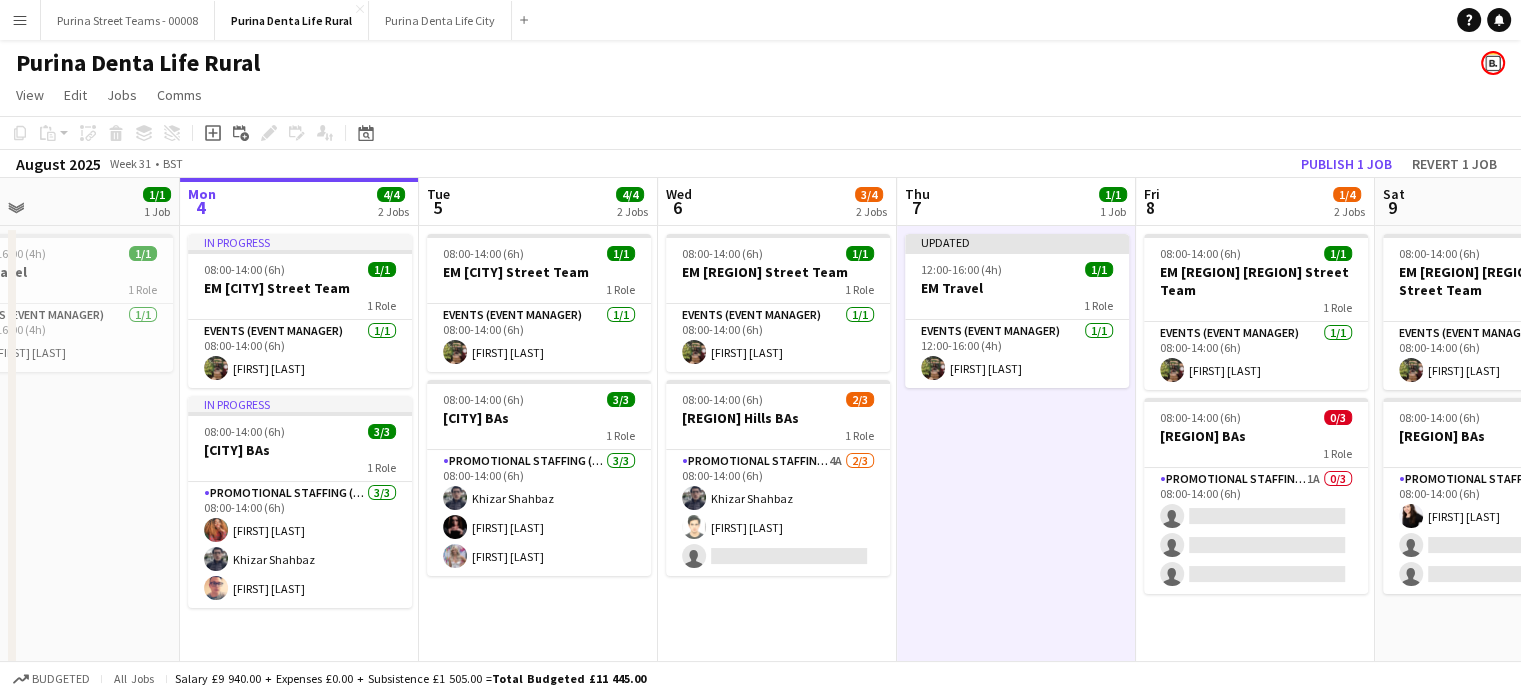 drag, startPoint x: 1064, startPoint y: 499, endPoint x: 1316, endPoint y: 495, distance: 252.03174 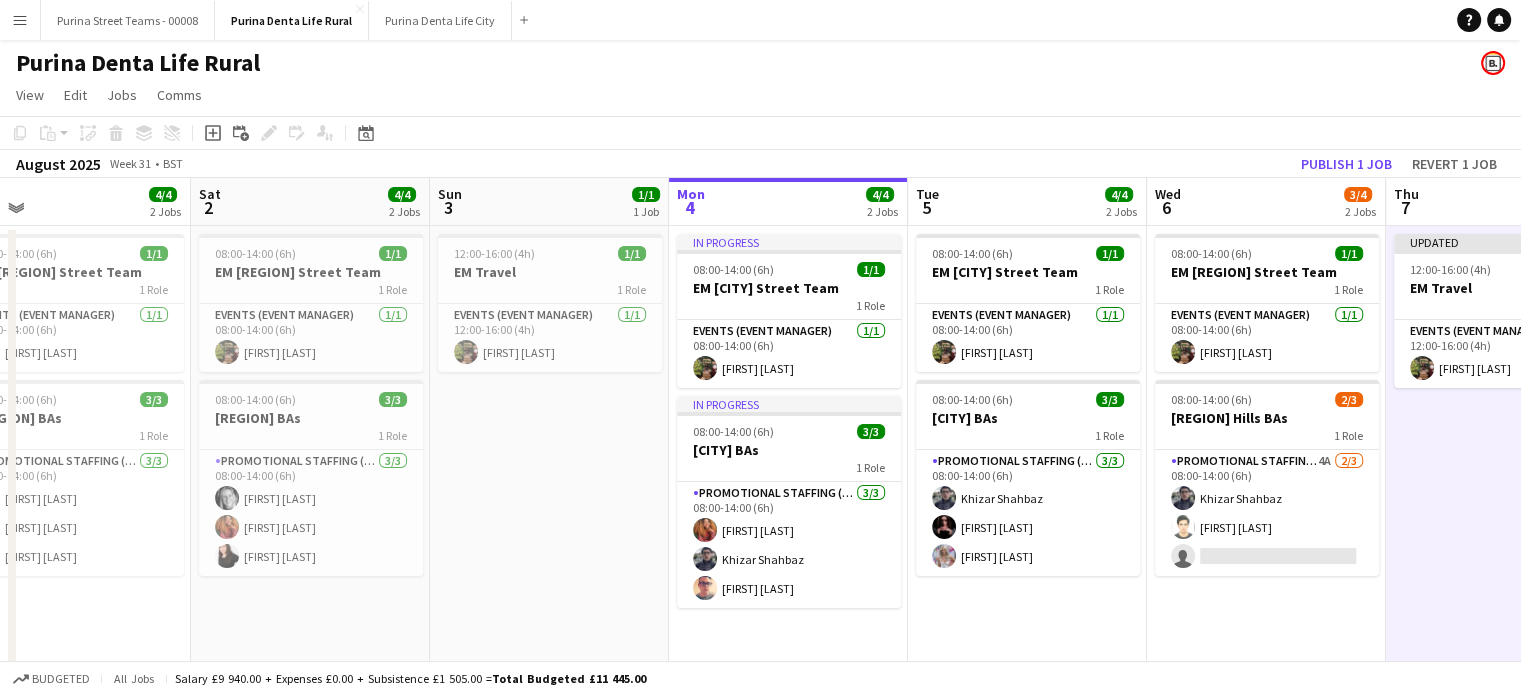 scroll, scrollTop: 0, scrollLeft: 496, axis: horizontal 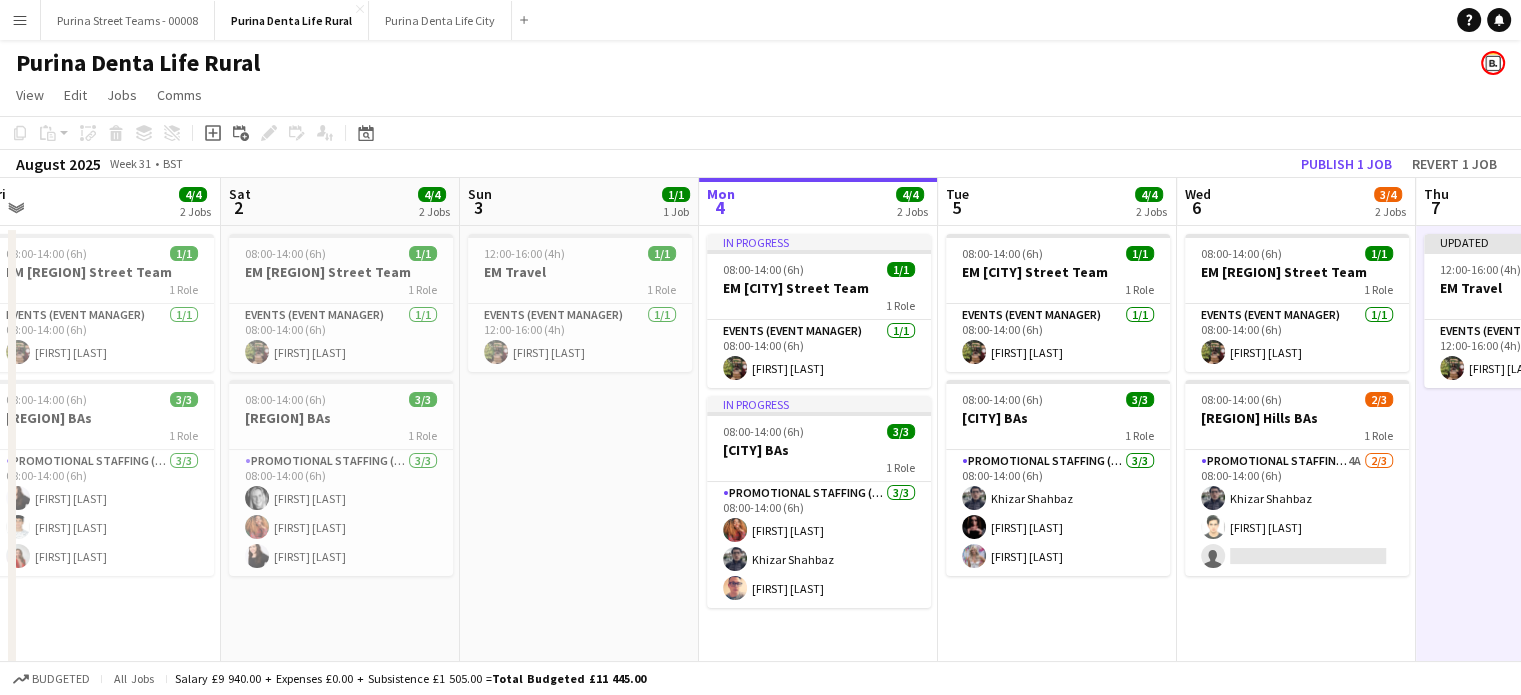 drag, startPoint x: 581, startPoint y: 454, endPoint x: 1100, endPoint y: 454, distance: 519 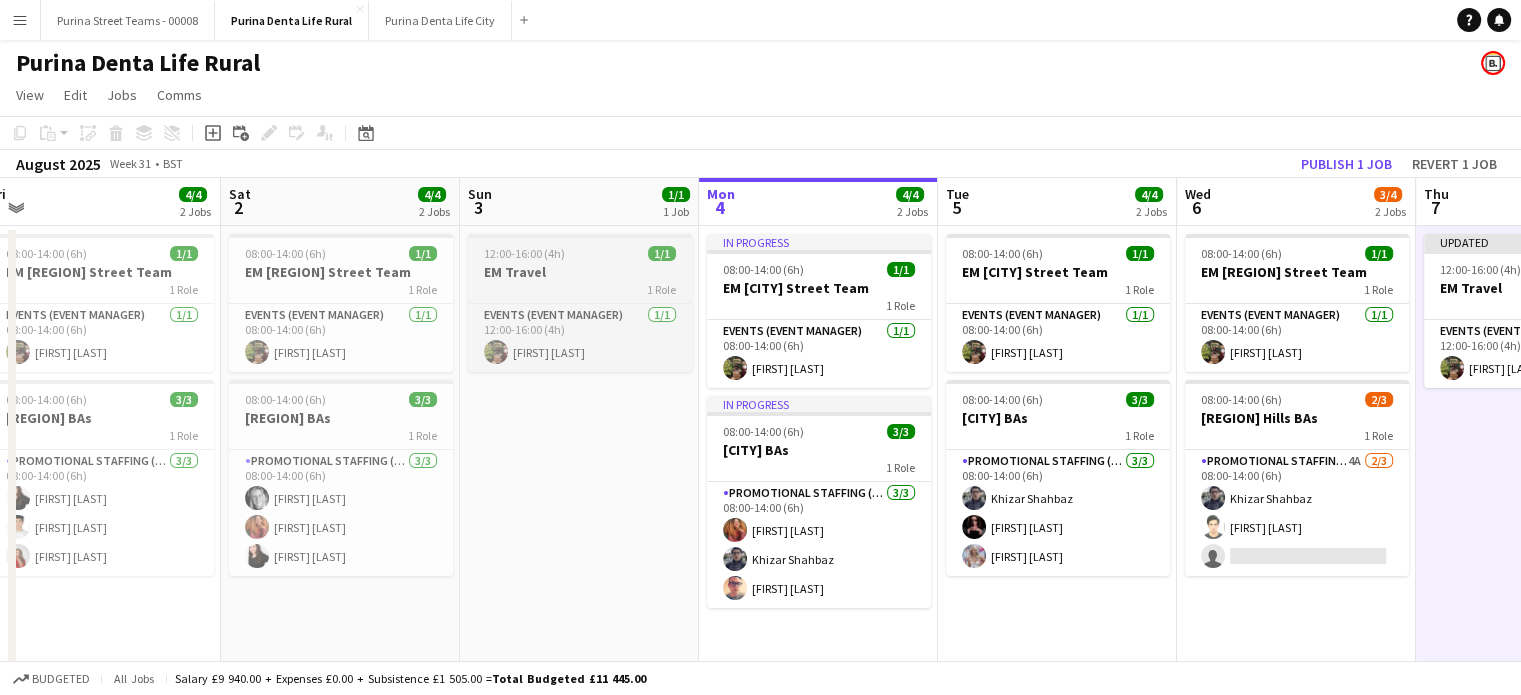 click on "1 Role" at bounding box center (580, 289) 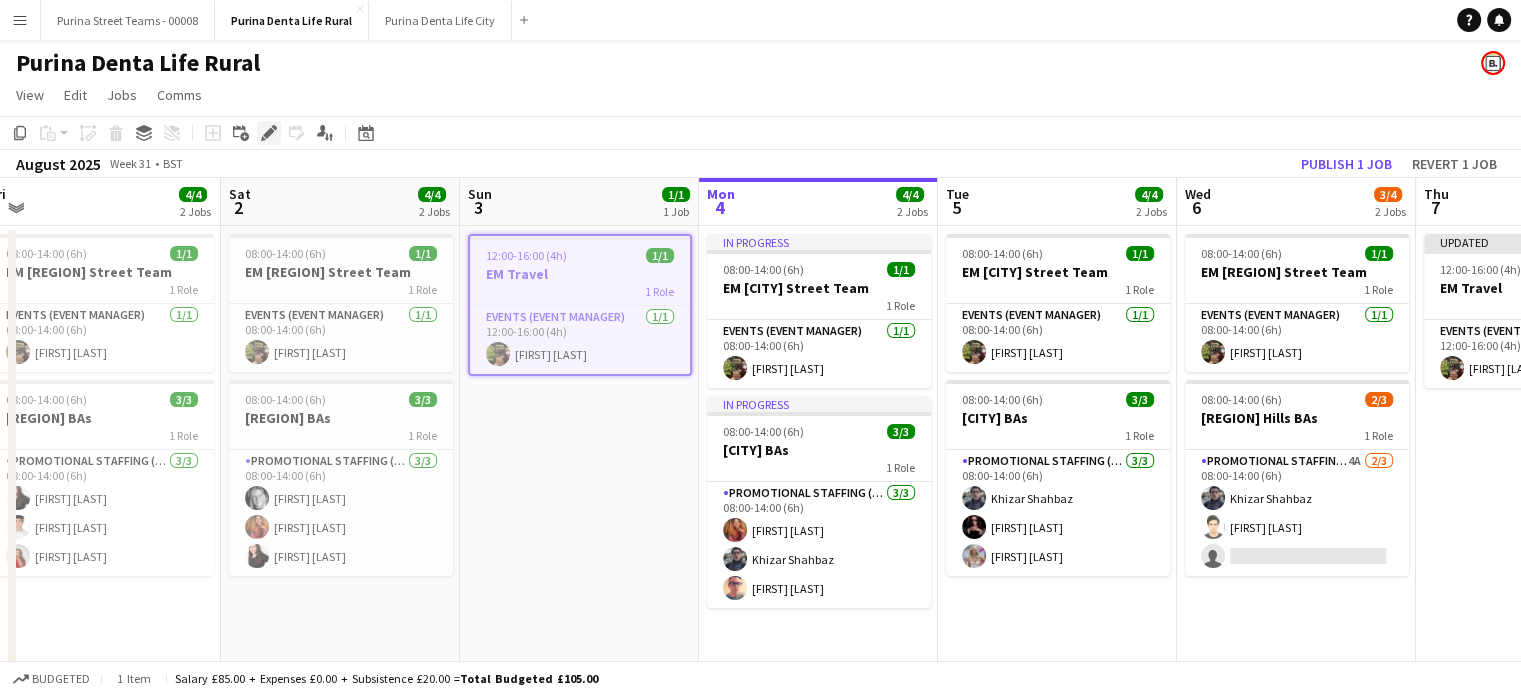 click 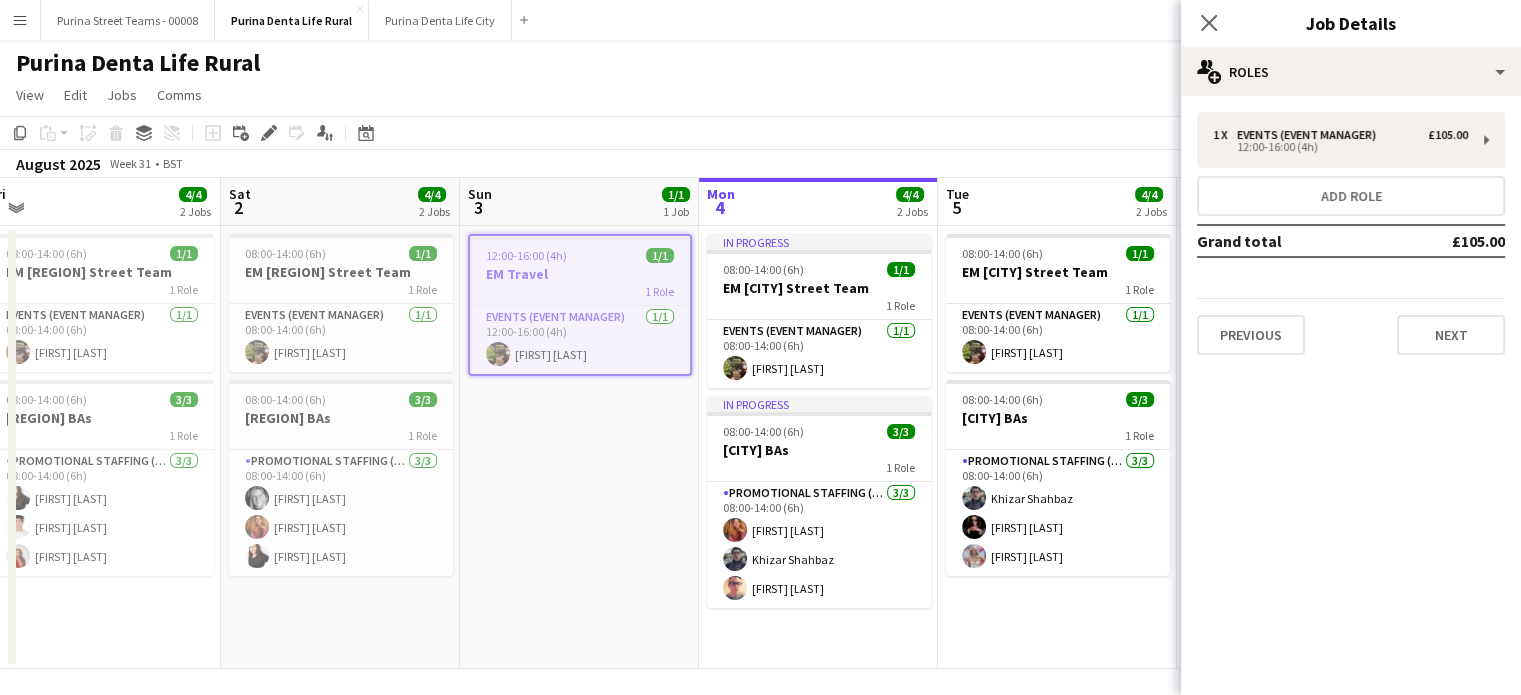 click on "£105.00" at bounding box center [1445, 241] 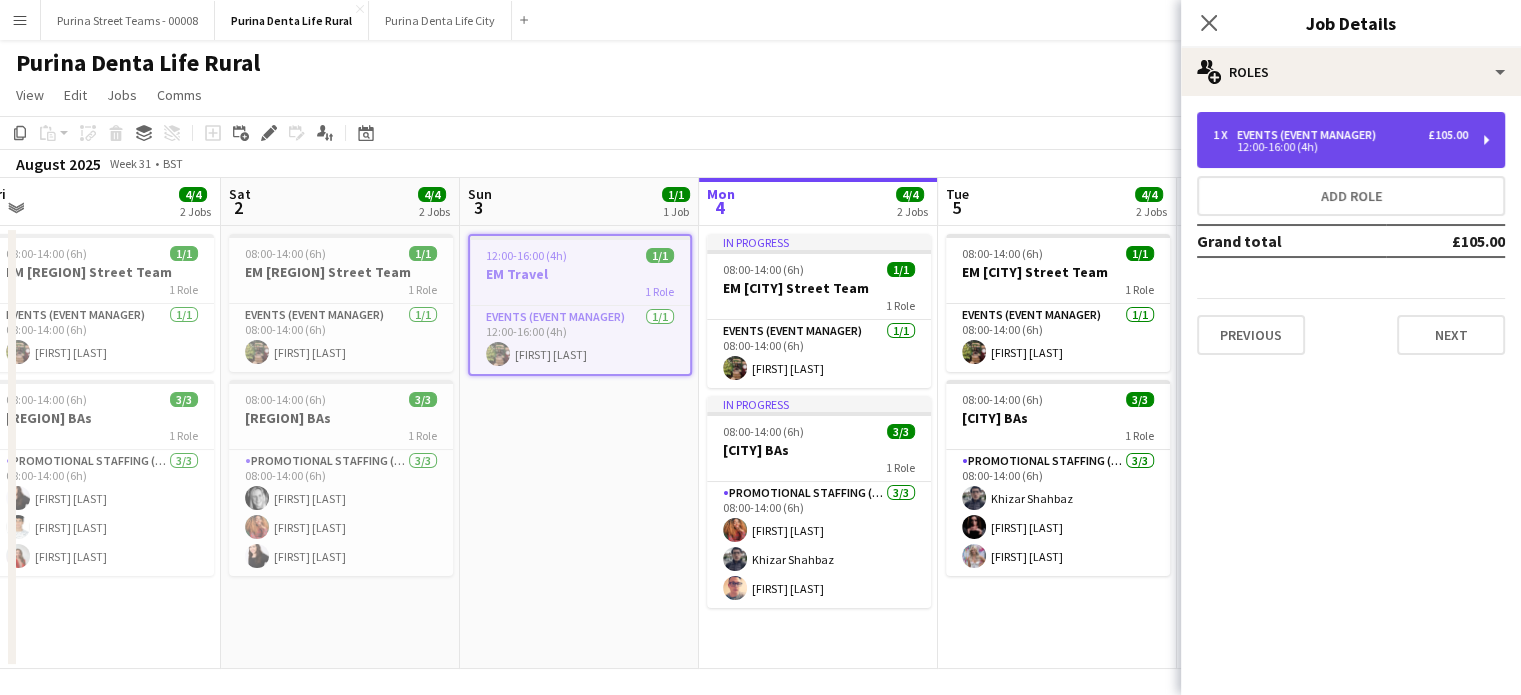 click on "£105.00" at bounding box center (1448, 135) 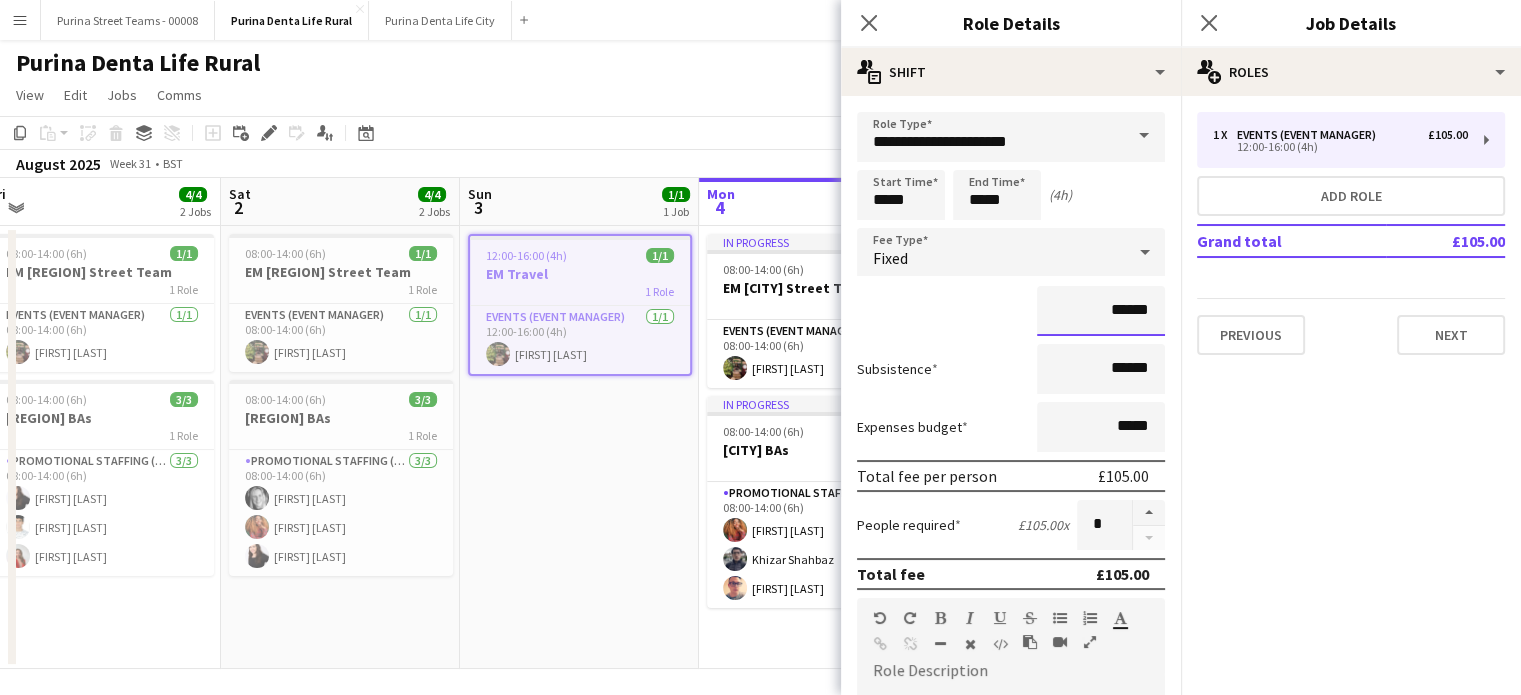 drag, startPoint x: 1096, startPoint y: 305, endPoint x: 1177, endPoint y: 309, distance: 81.09871 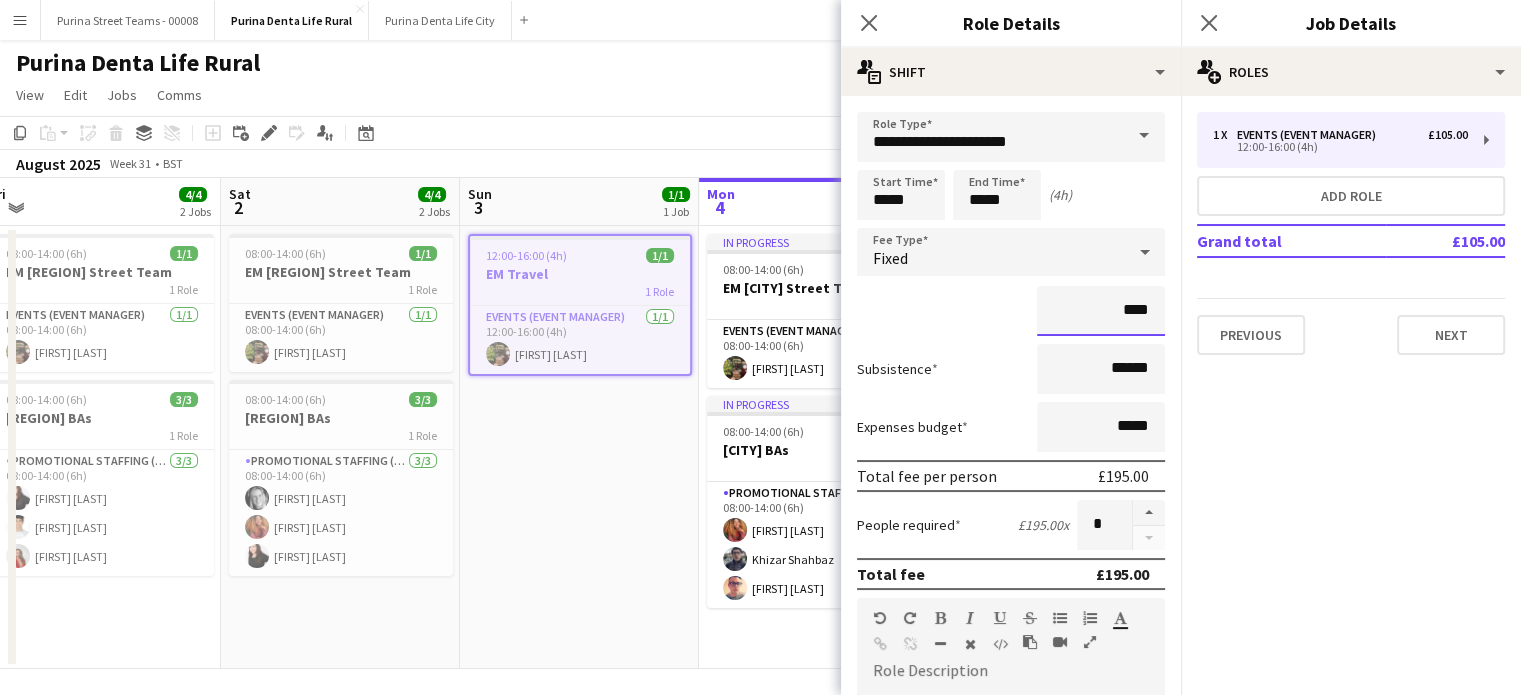 type on "*******" 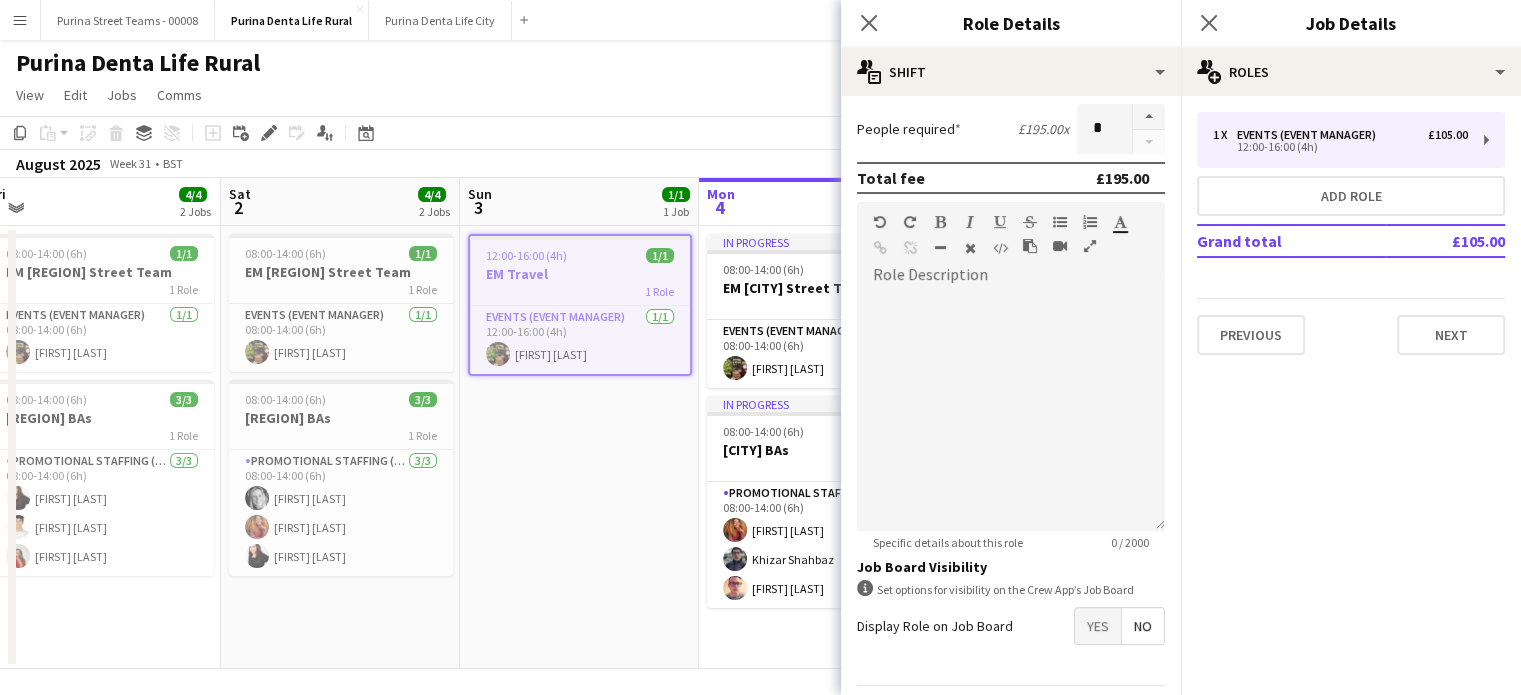 scroll, scrollTop: 400, scrollLeft: 0, axis: vertical 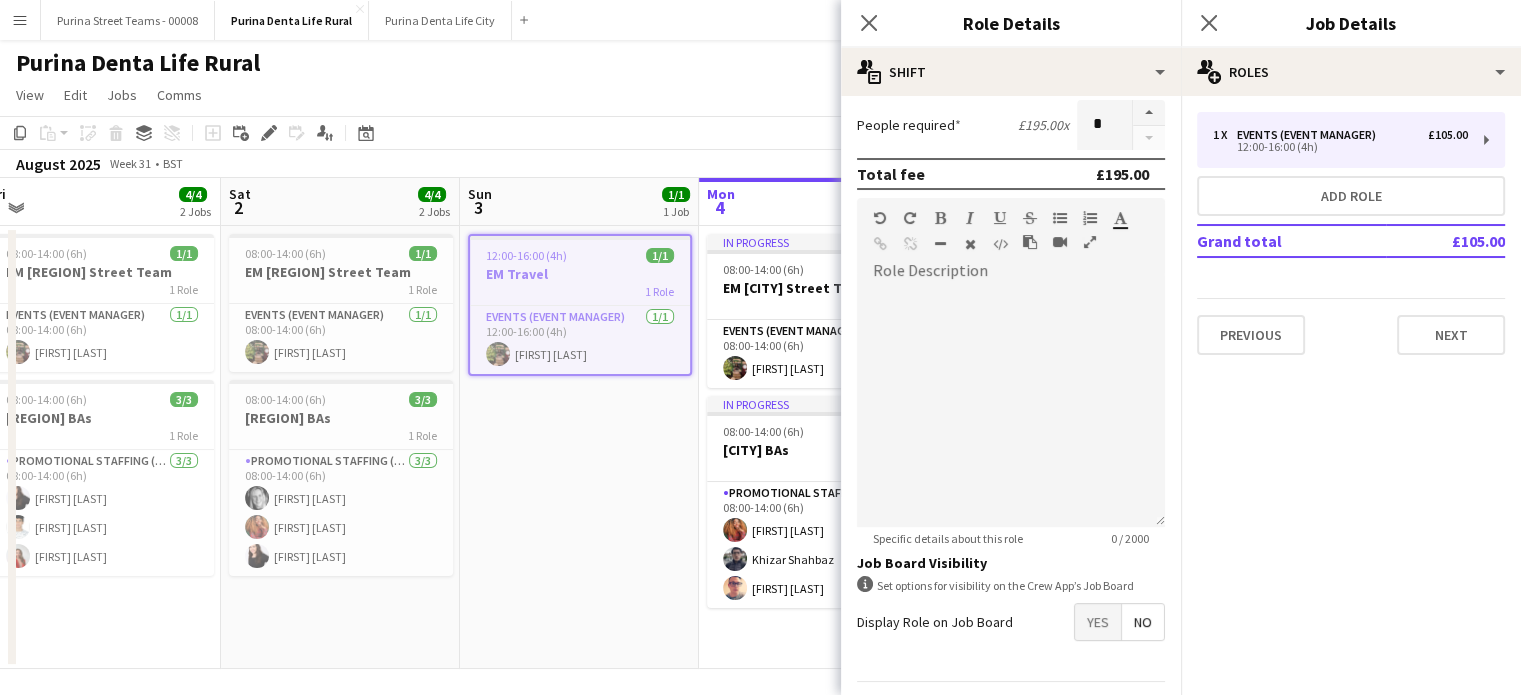click on "pencil3
General details   1 x   Events (Event Manager)   £105.00   12:00-16:00 (4h)   Add role   1 x   Events (Event Manager)   £105.00   12:00-16:00 (4h)   Add role   Grand total   £105.00   Previous   Next" 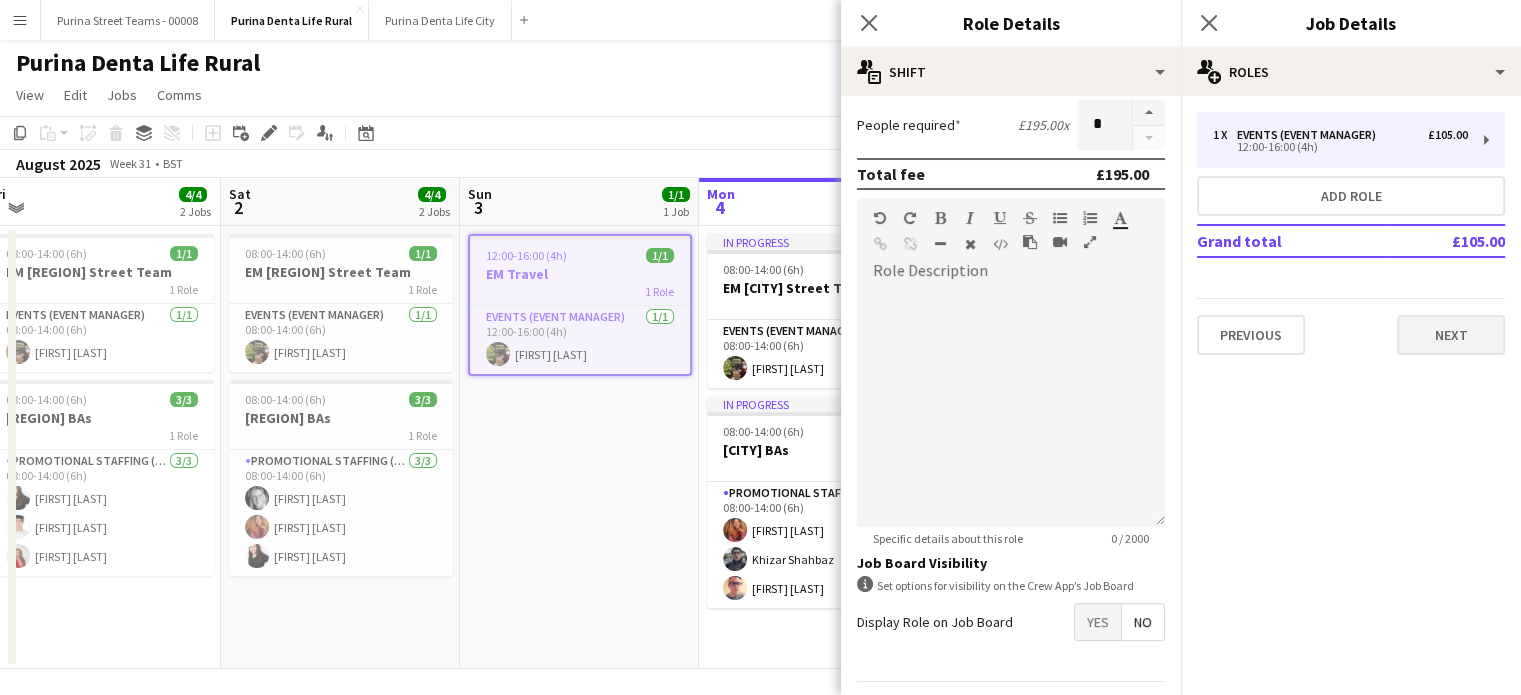 click on "1 x   Events (Event Manager)   £105.00   12:00-16:00 (4h)   Add role   Grand total   £105.00   Previous   Next" at bounding box center [1351, 233] 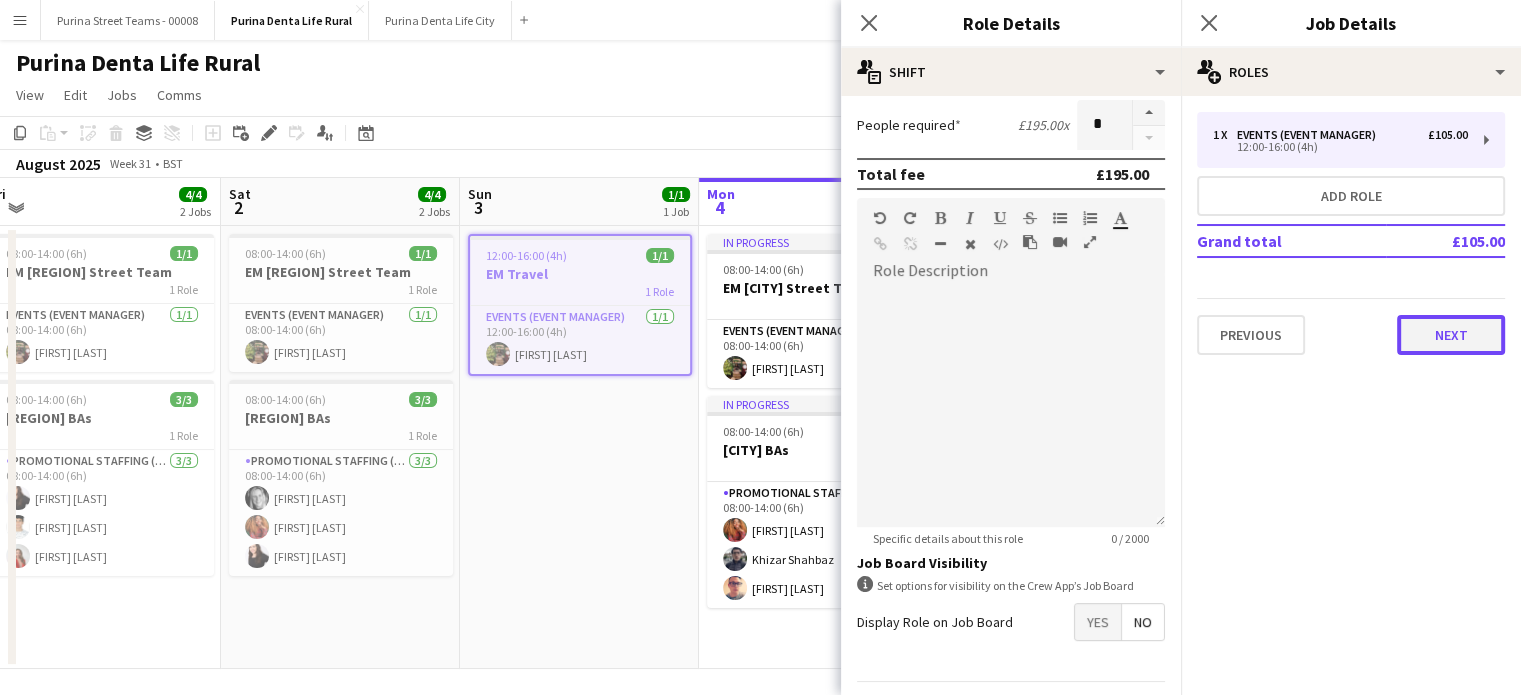 click on "Next" at bounding box center [1451, 335] 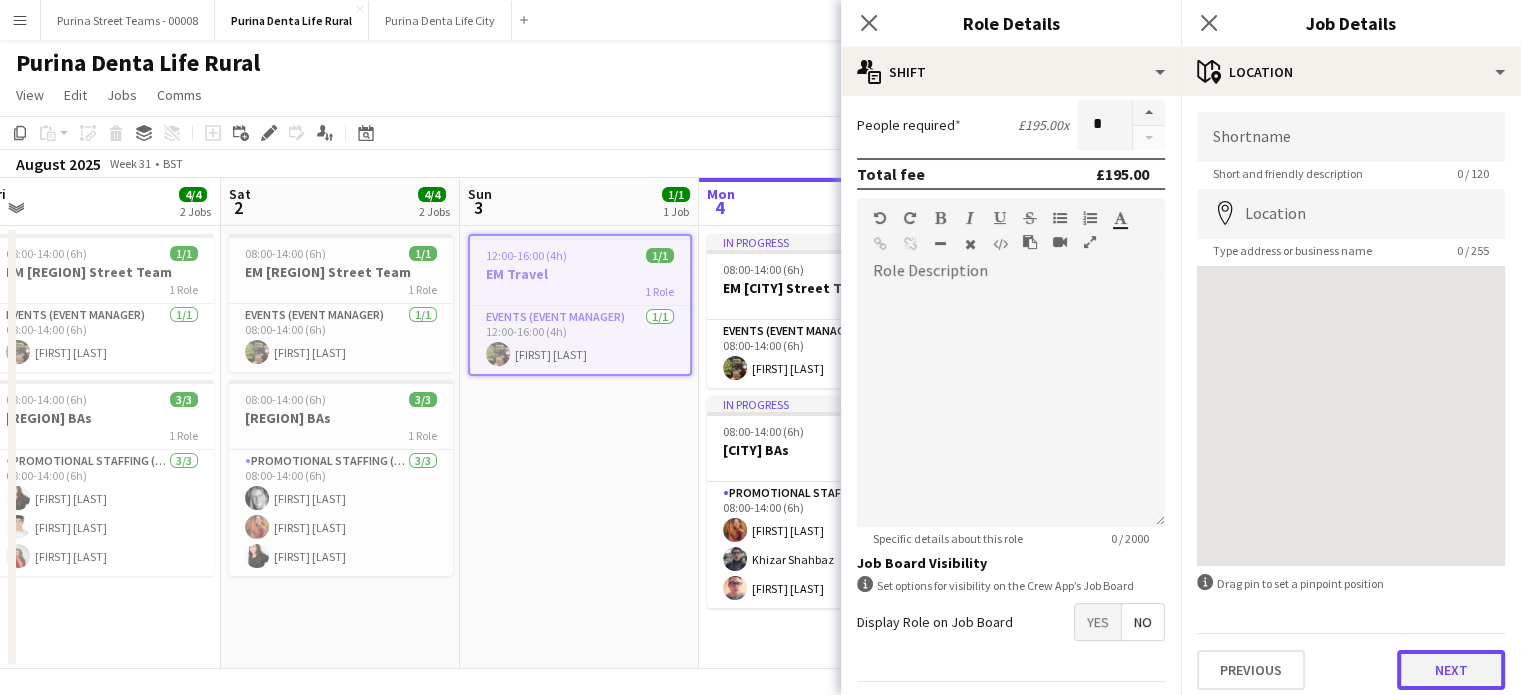 click on "Next" at bounding box center (1451, 670) 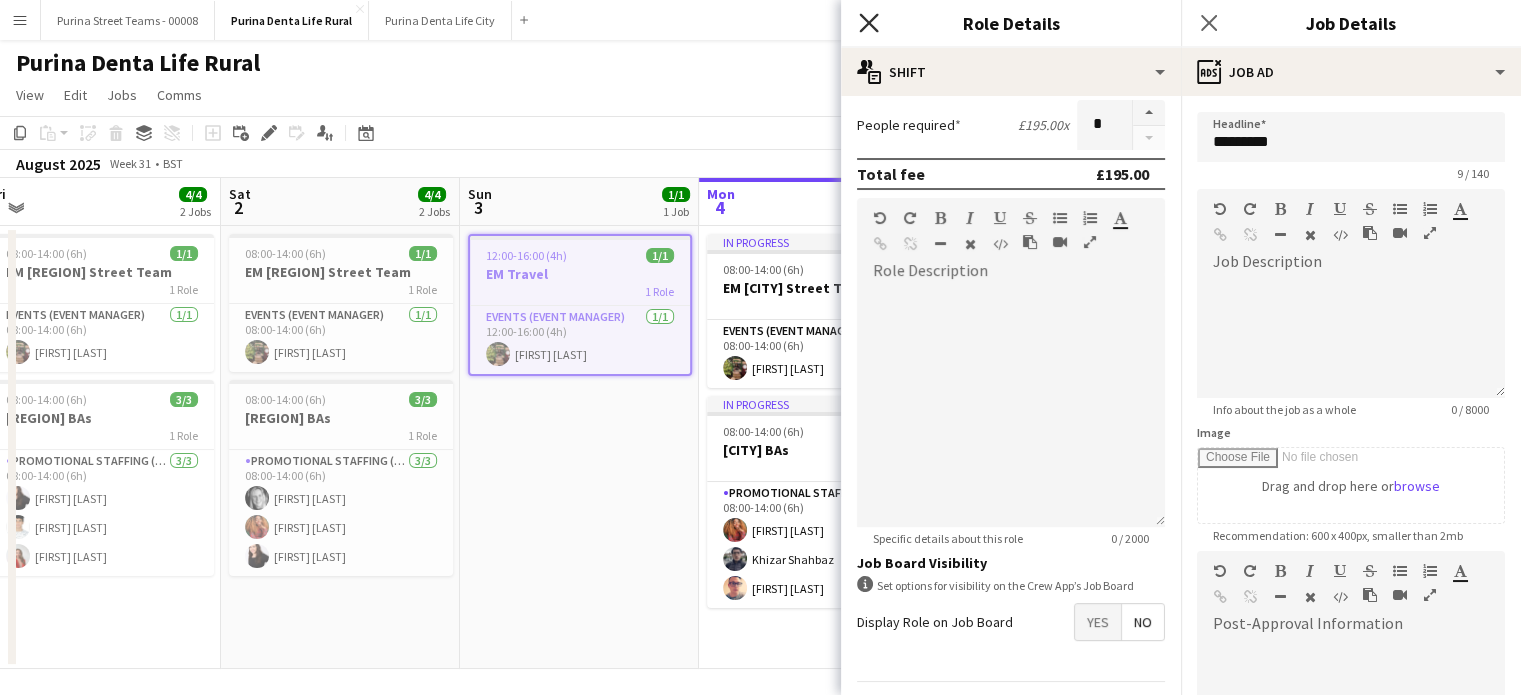 click 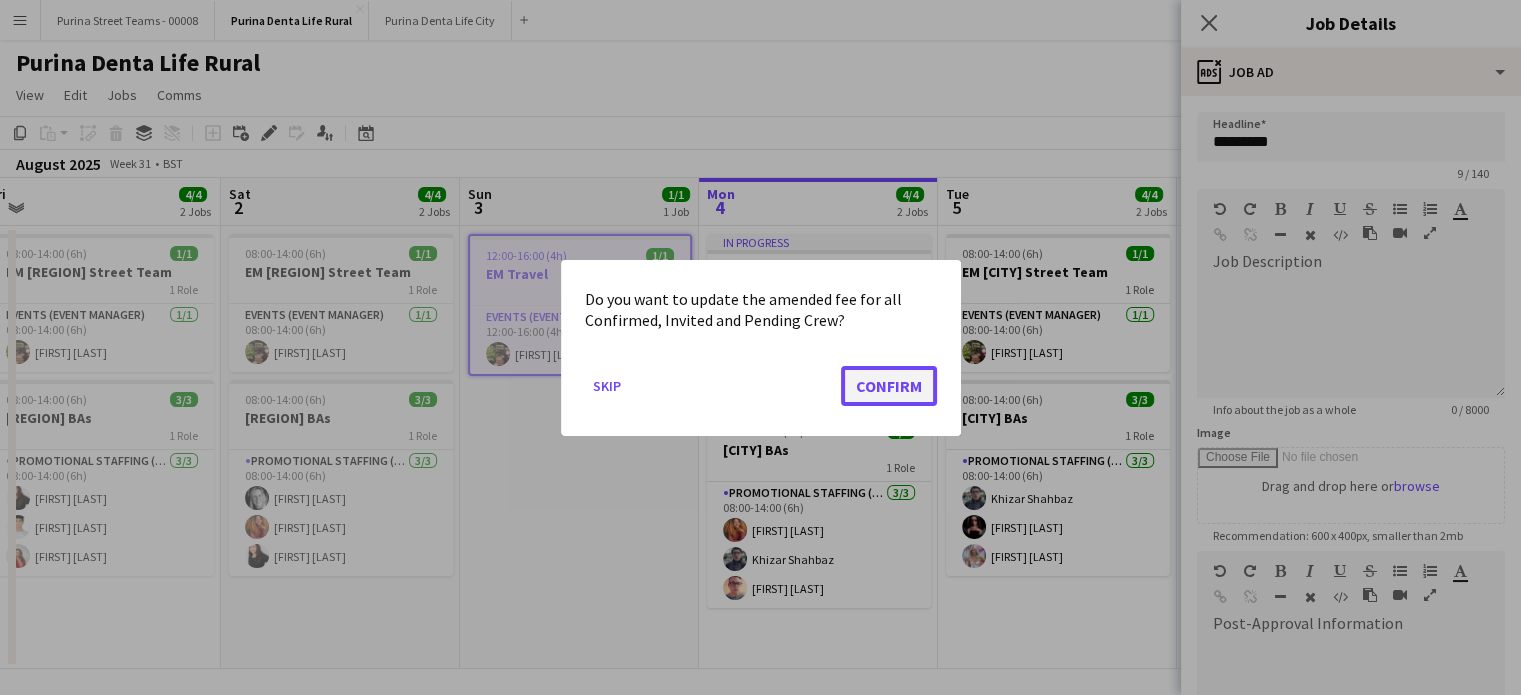 click on "Confirm" 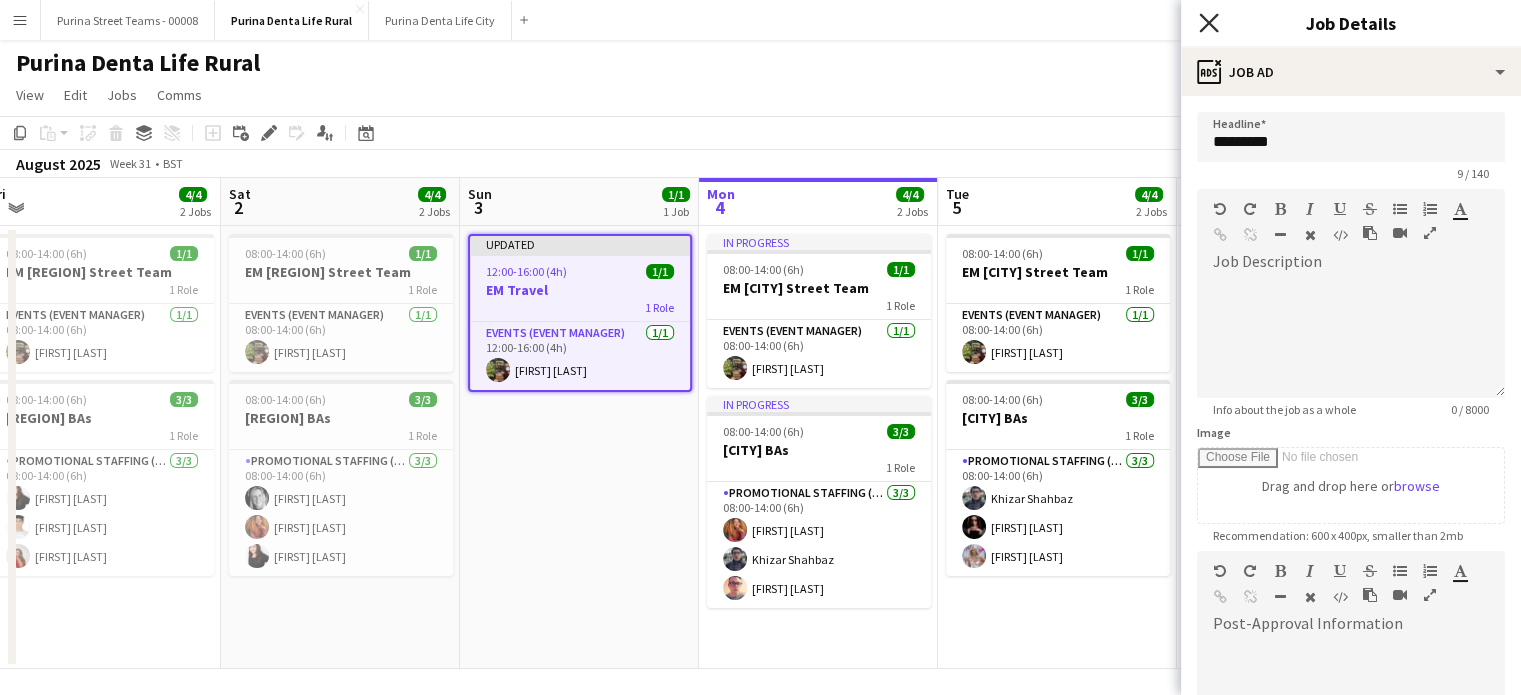click on "Close pop-in" 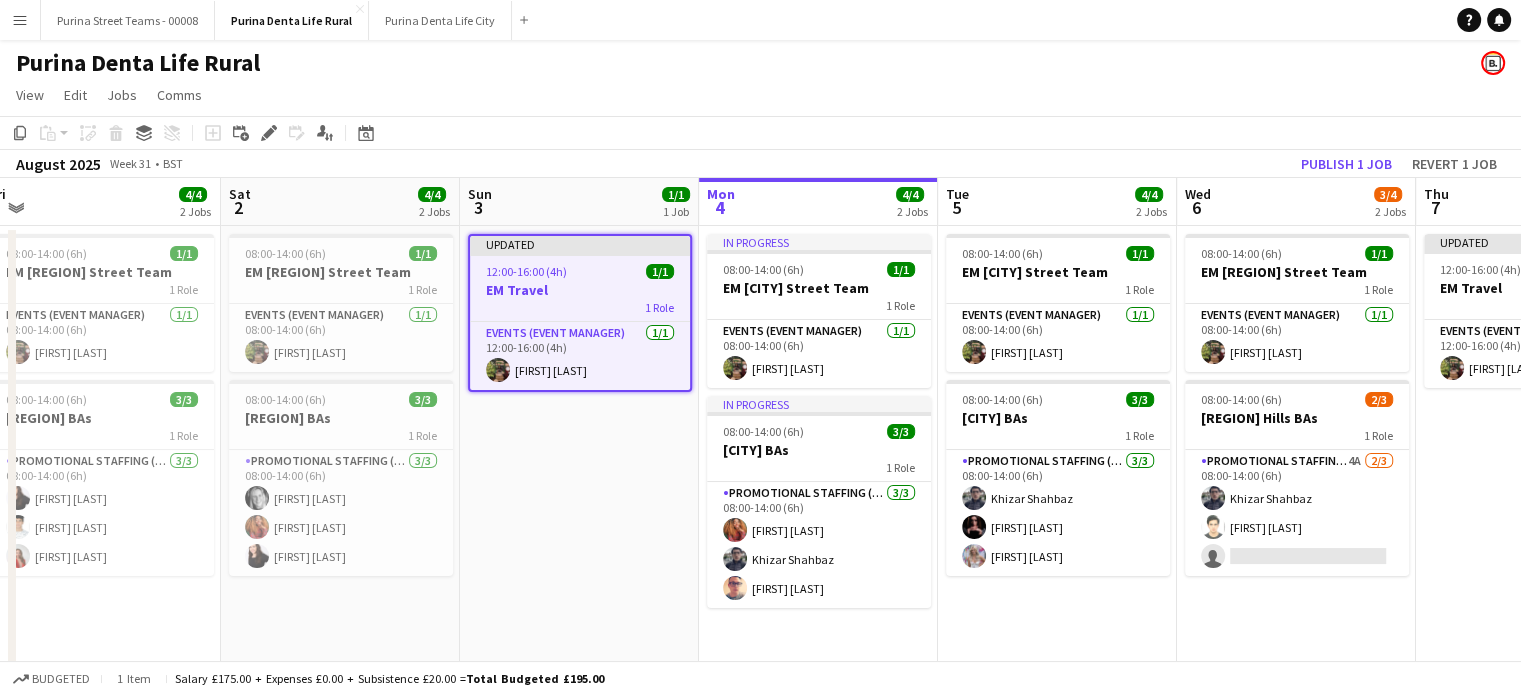 click on "View  Day view expanded Day view collapsed Month view Date picker Jump to today Expand Linked Jobs Collapse Linked Jobs  Edit  Copy Ctrl+C  Paste  Without Crew Ctrl+V With Crew Ctrl+Shift+V Paste as linked job  Group  Group Ungroup  Jobs  New Job Edit Job Delete Job New Linked Job Edit Linked Jobs Job fulfilment Promote Role Copy Role URL  Comms  Notify confirmed crew Create chat" 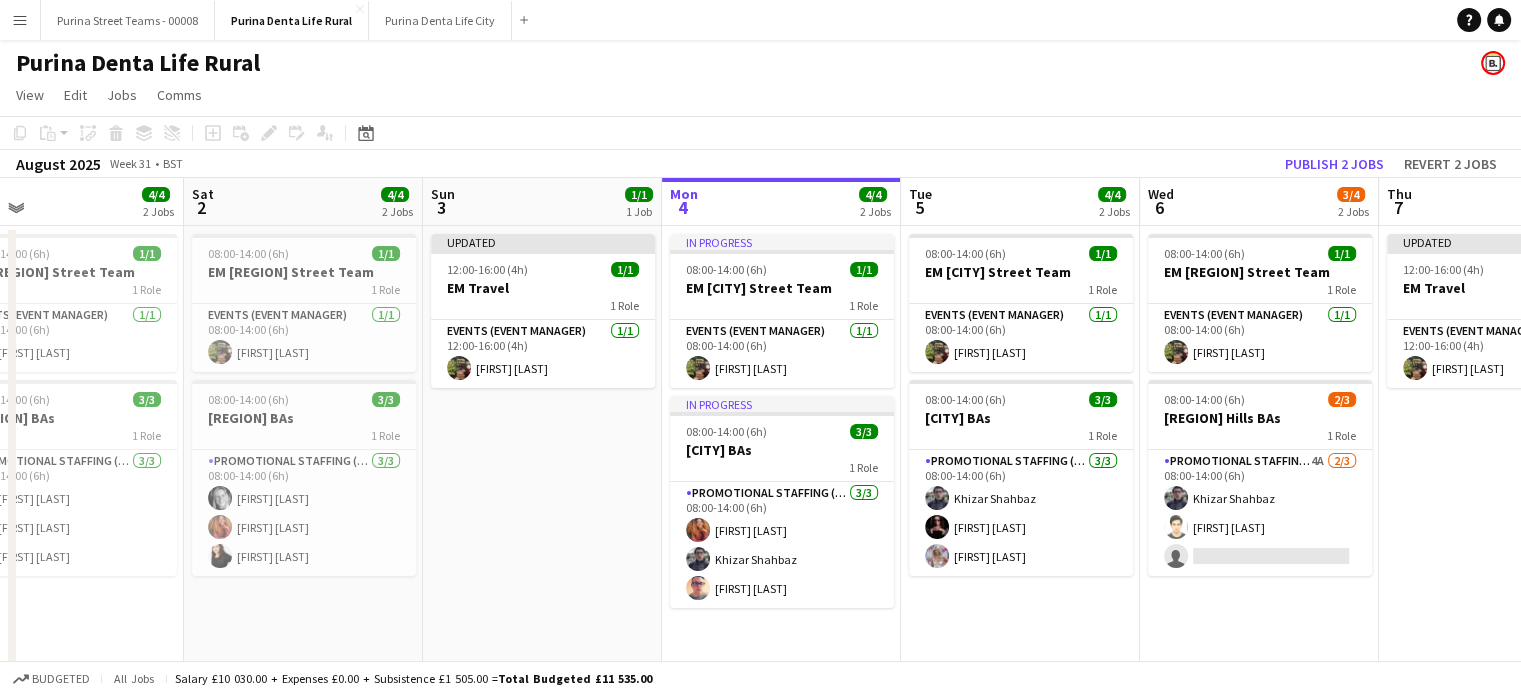 drag, startPoint x: 1017, startPoint y: 444, endPoint x: 842, endPoint y: 444, distance: 175 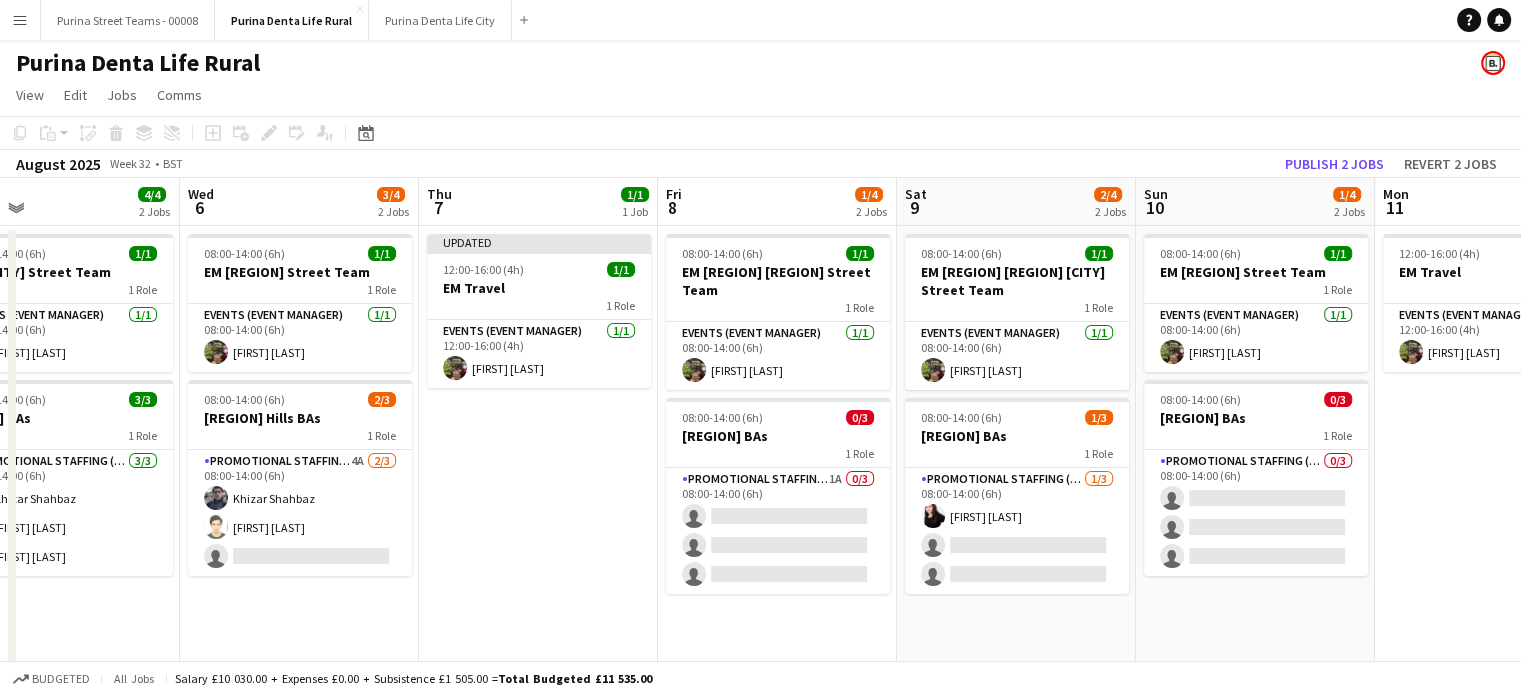 drag, startPoint x: 1204, startPoint y: 455, endPoint x: 722, endPoint y: 455, distance: 482 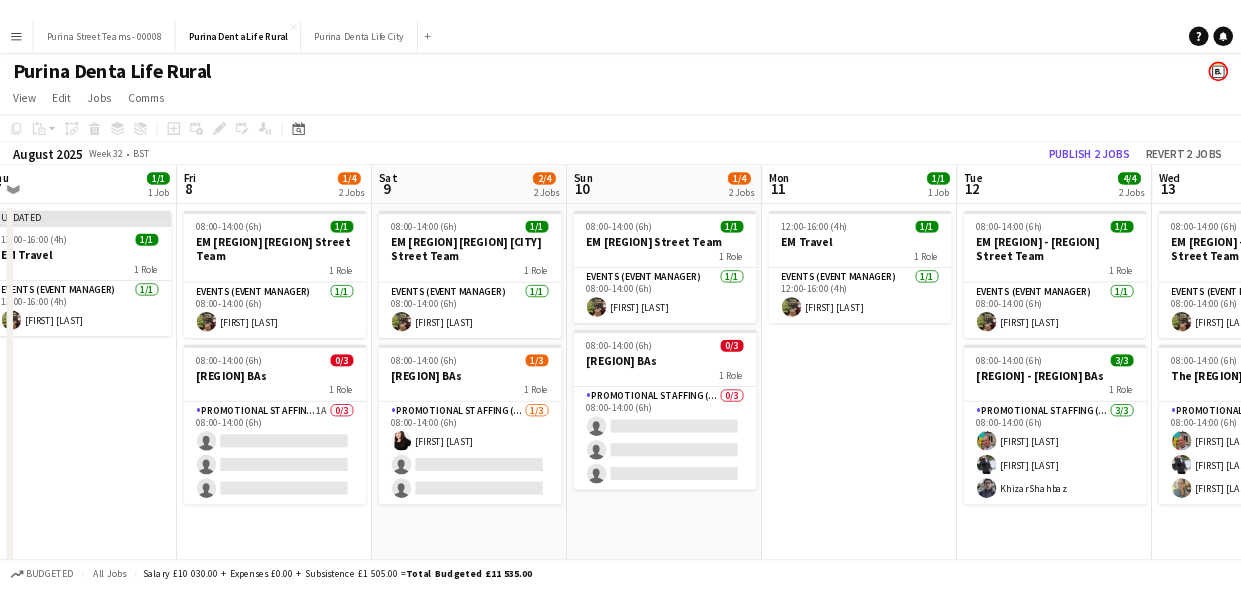 scroll, scrollTop: 0, scrollLeft: 644, axis: horizontal 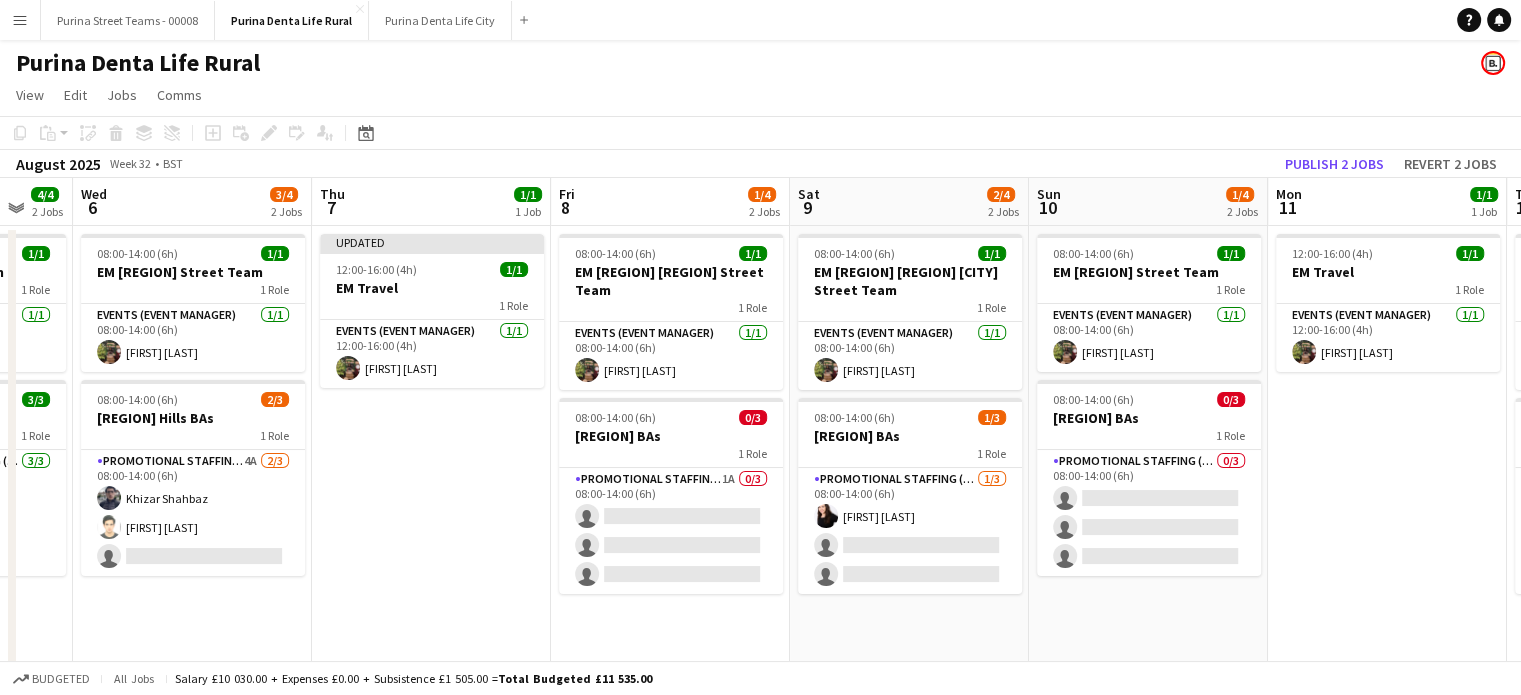 drag, startPoint x: 915, startPoint y: 447, endPoint x: 772, endPoint y: 449, distance: 143.01399 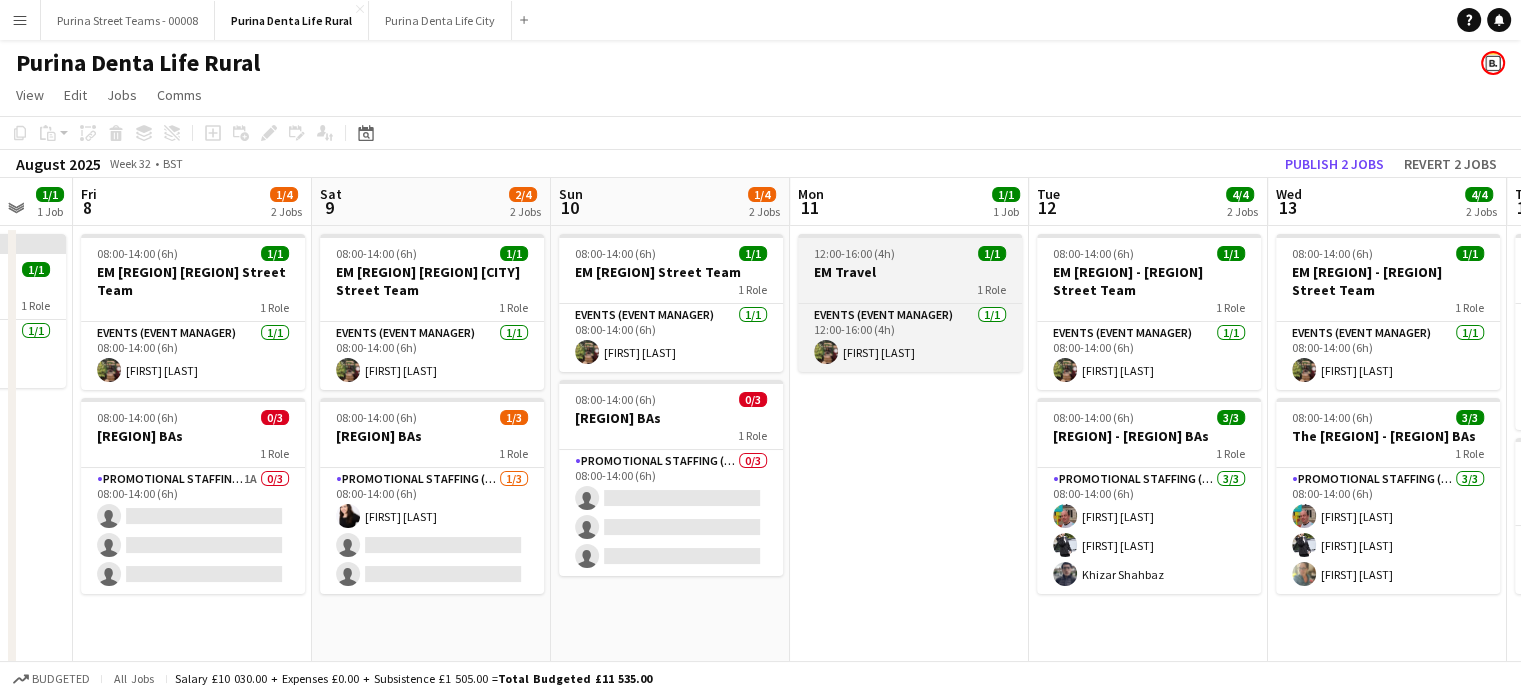 click on "EM Travel" at bounding box center (910, 272) 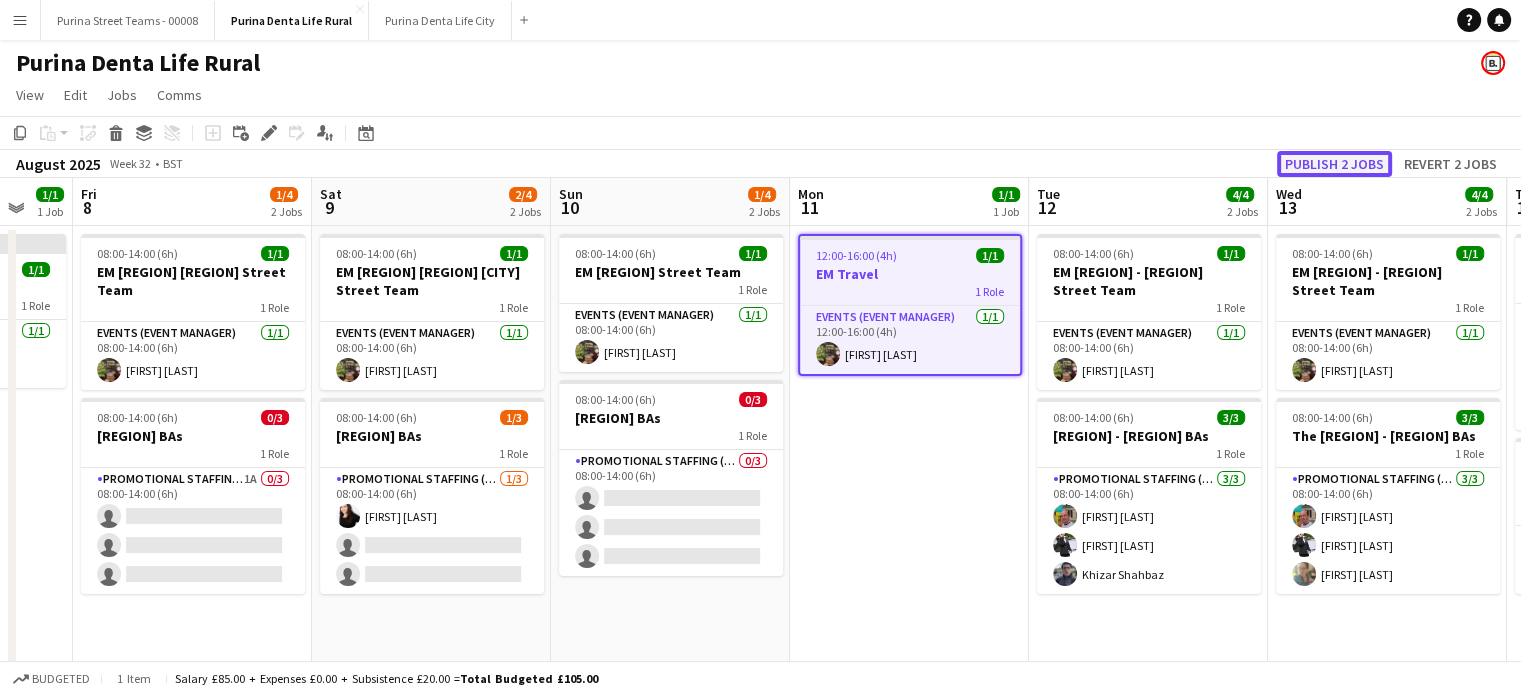 click on "Publish 2 jobs" 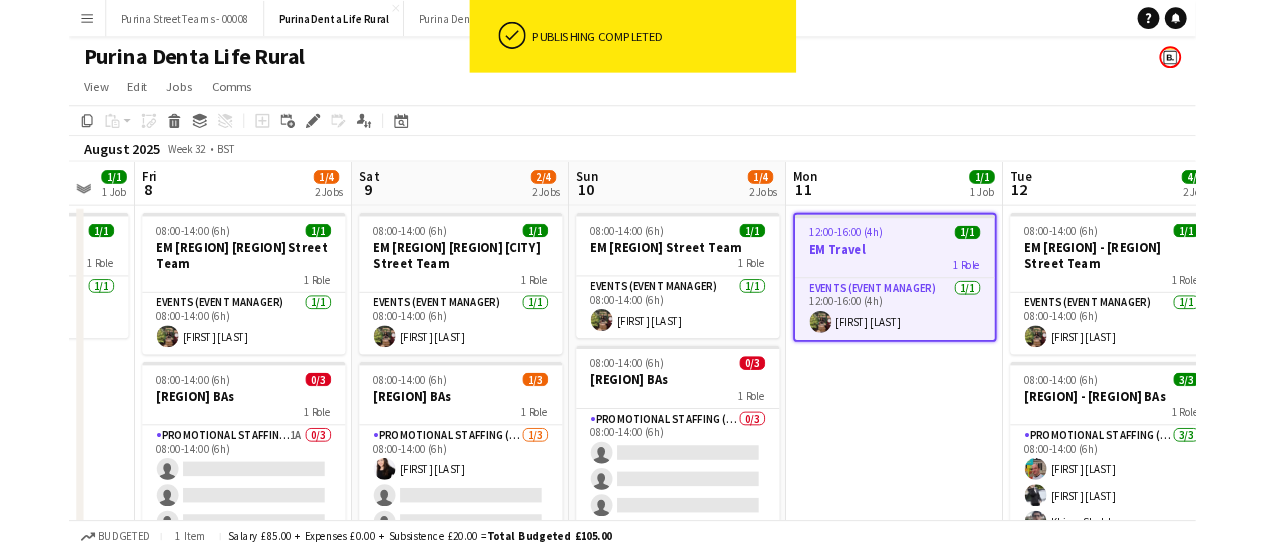 scroll, scrollTop: 0, scrollLeft: 644, axis: horizontal 